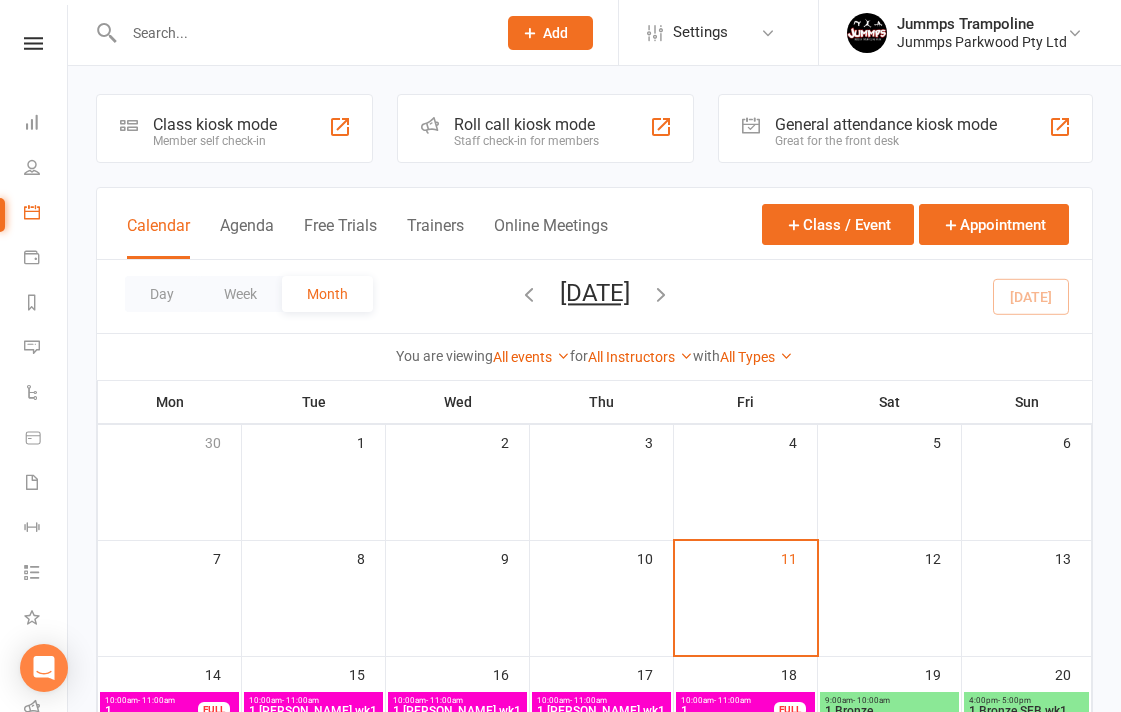 scroll, scrollTop: 555, scrollLeft: 0, axis: vertical 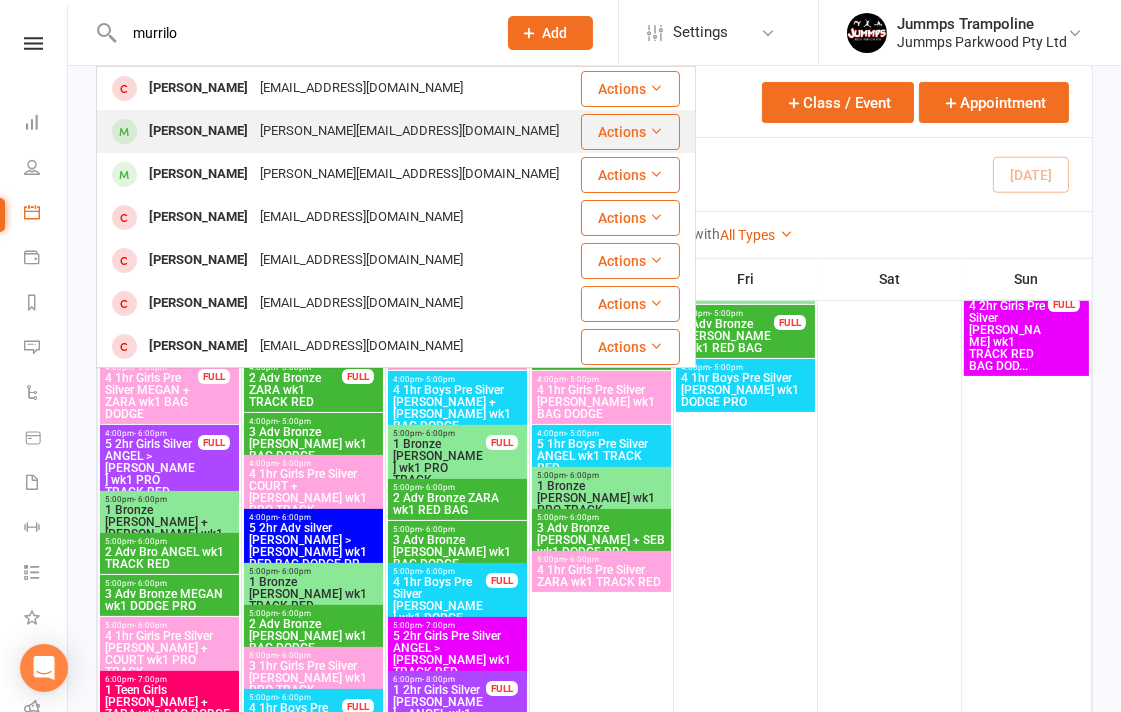 type on "murrilo" 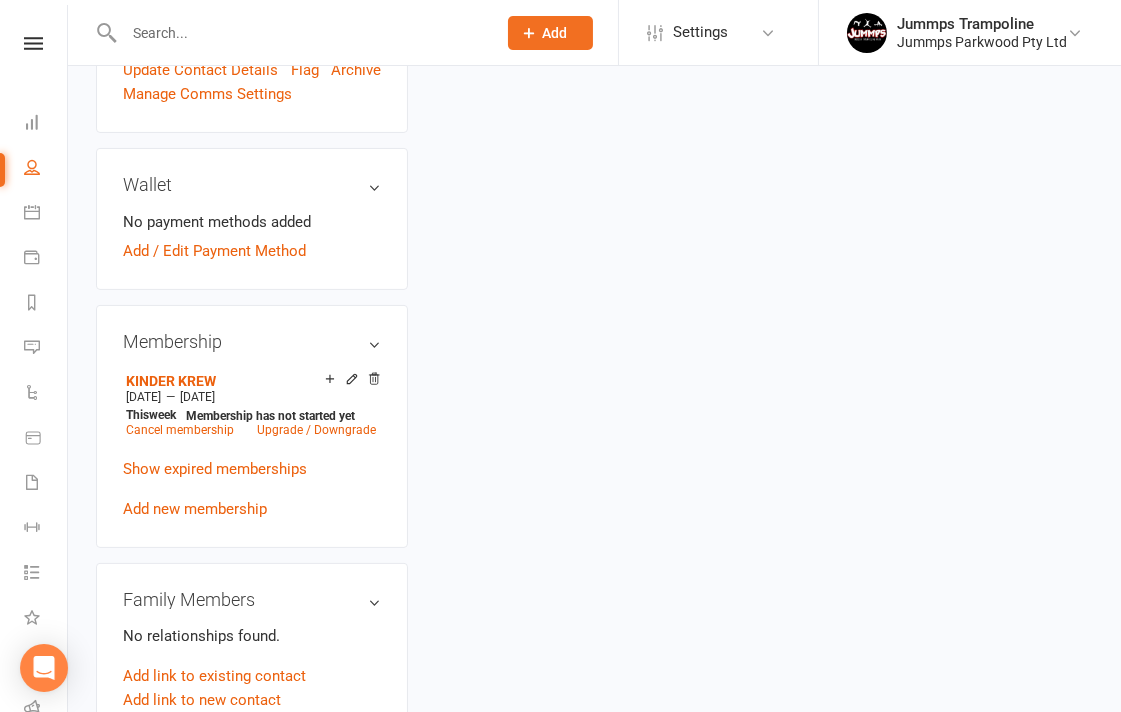 scroll, scrollTop: 0, scrollLeft: 0, axis: both 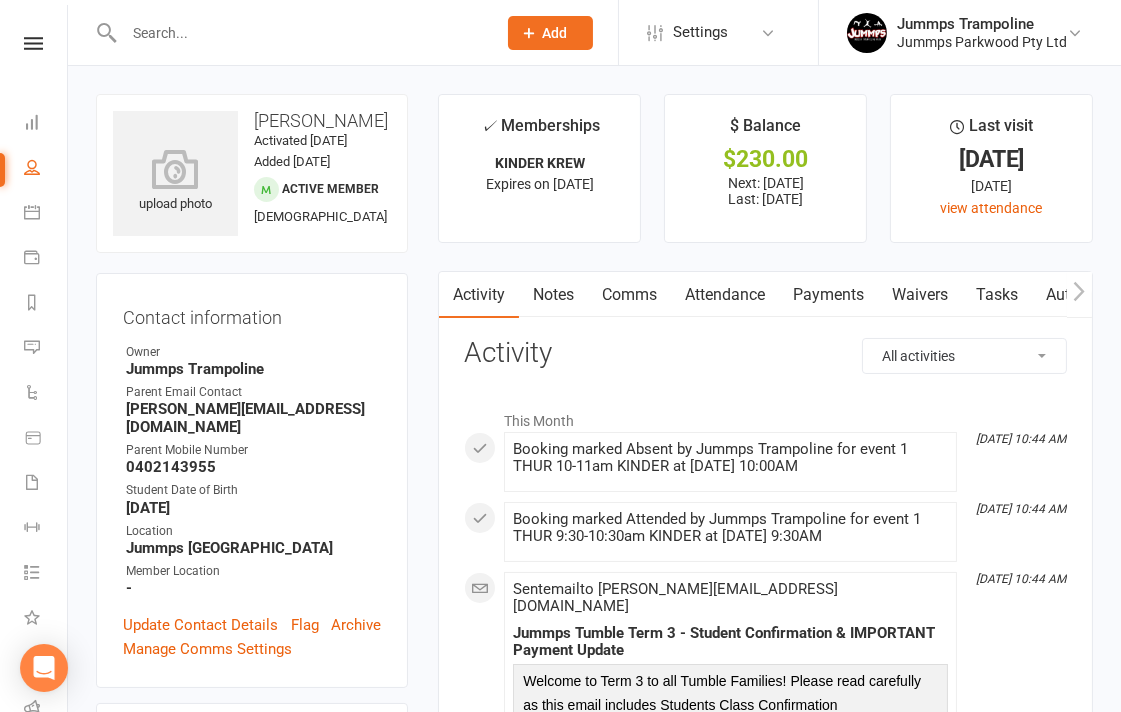 click on "Attendance" at bounding box center (725, 295) 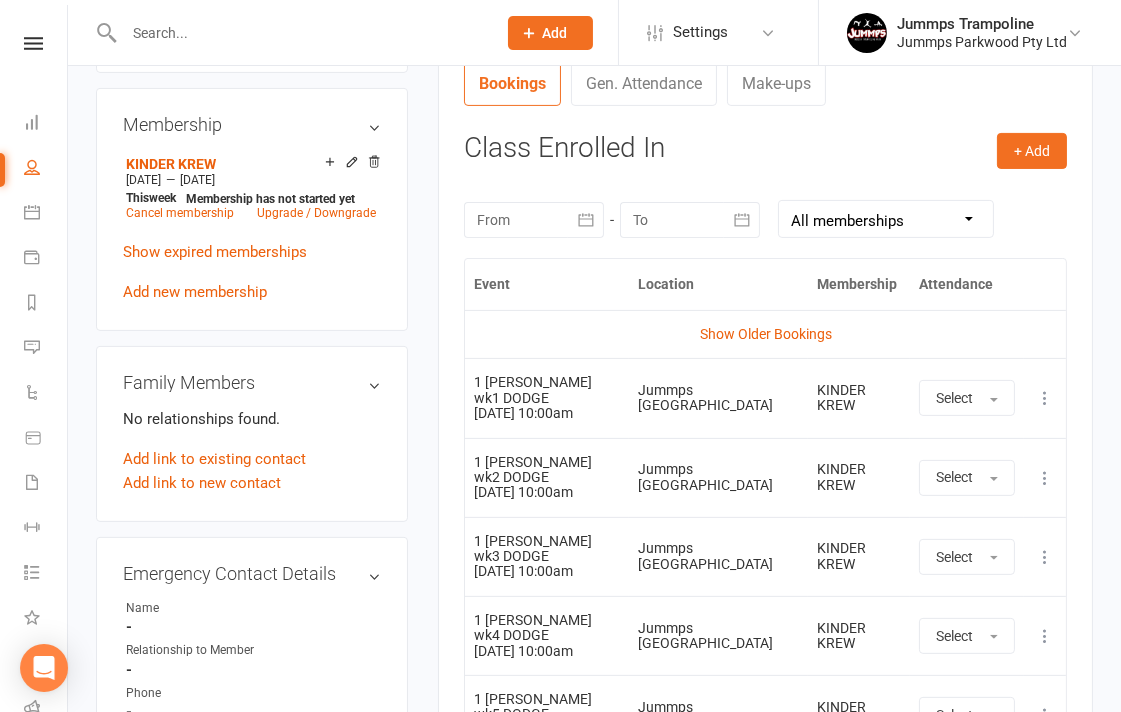 scroll, scrollTop: 777, scrollLeft: 0, axis: vertical 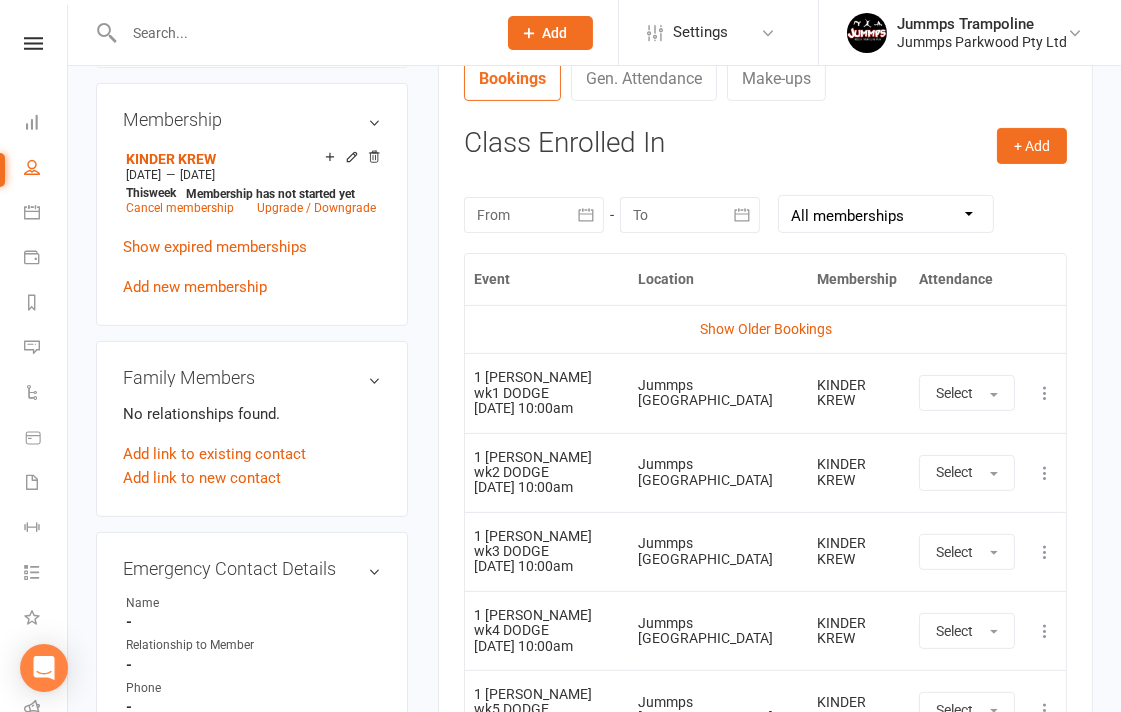 click on "Show Older Bookings" at bounding box center [765, 329] 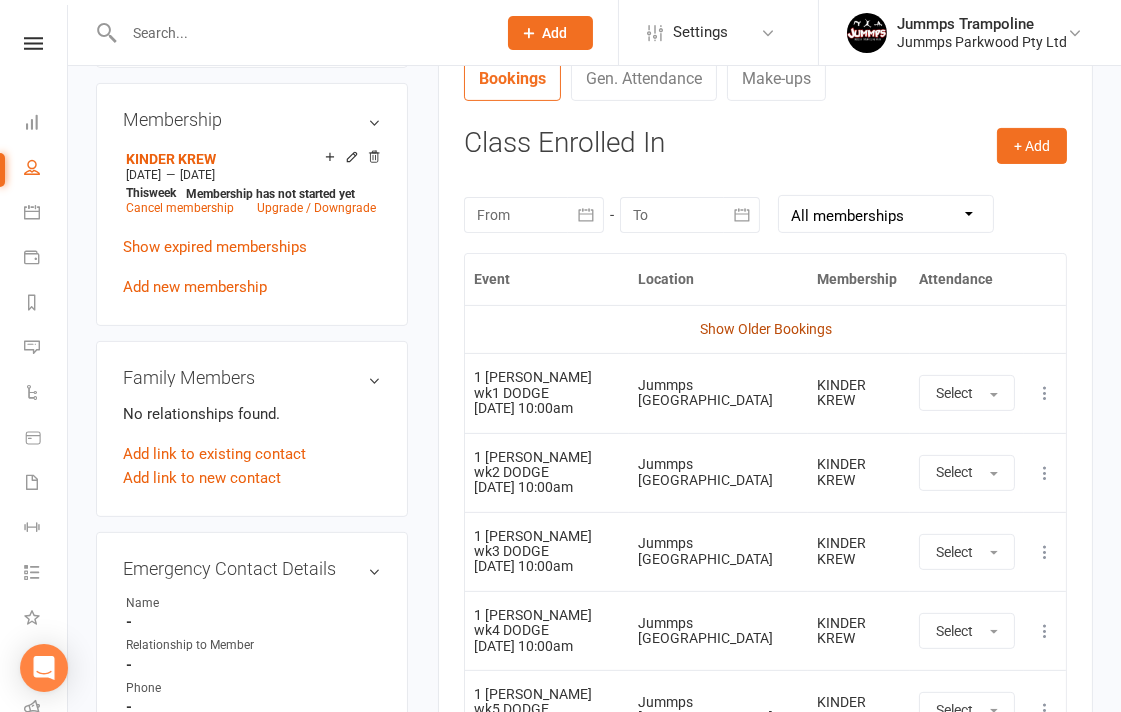 click on "Show Older Bookings" at bounding box center [766, 329] 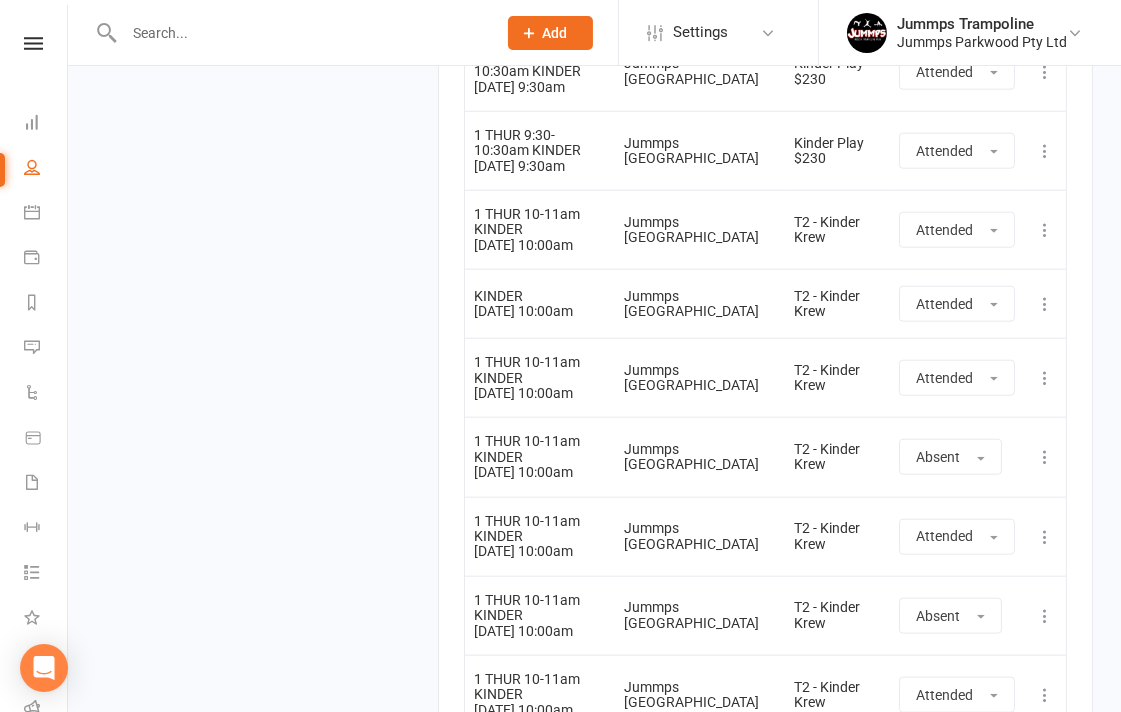 scroll, scrollTop: 2888, scrollLeft: 0, axis: vertical 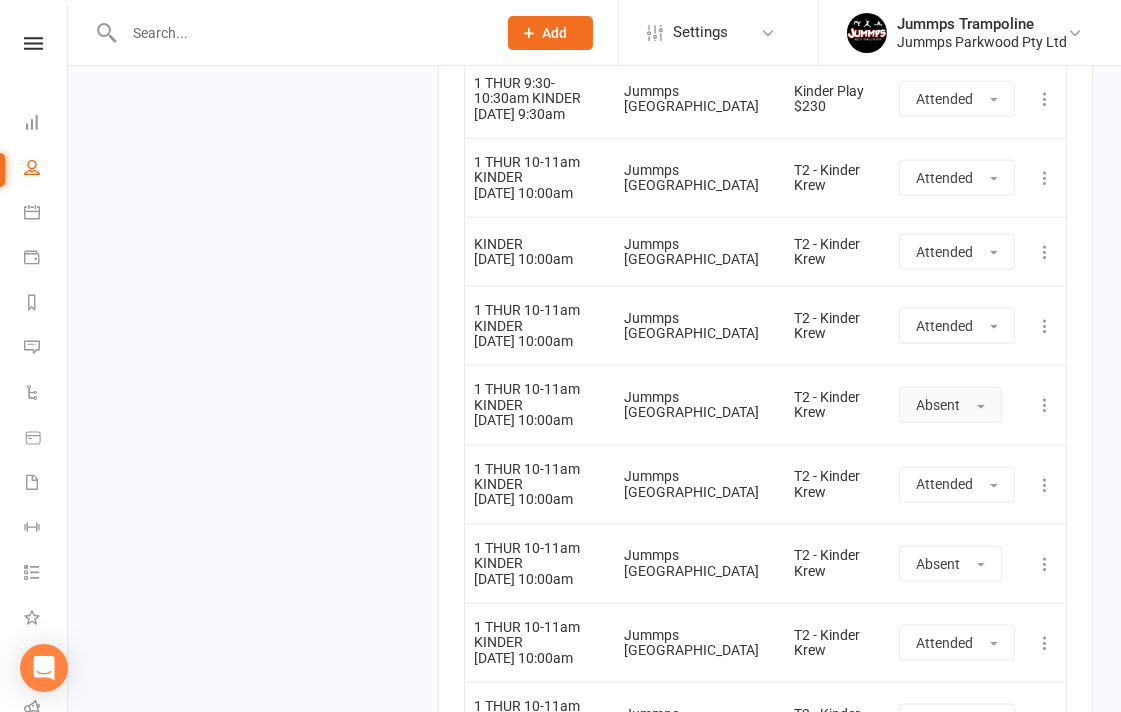 click on "Absent" at bounding box center (938, 405) 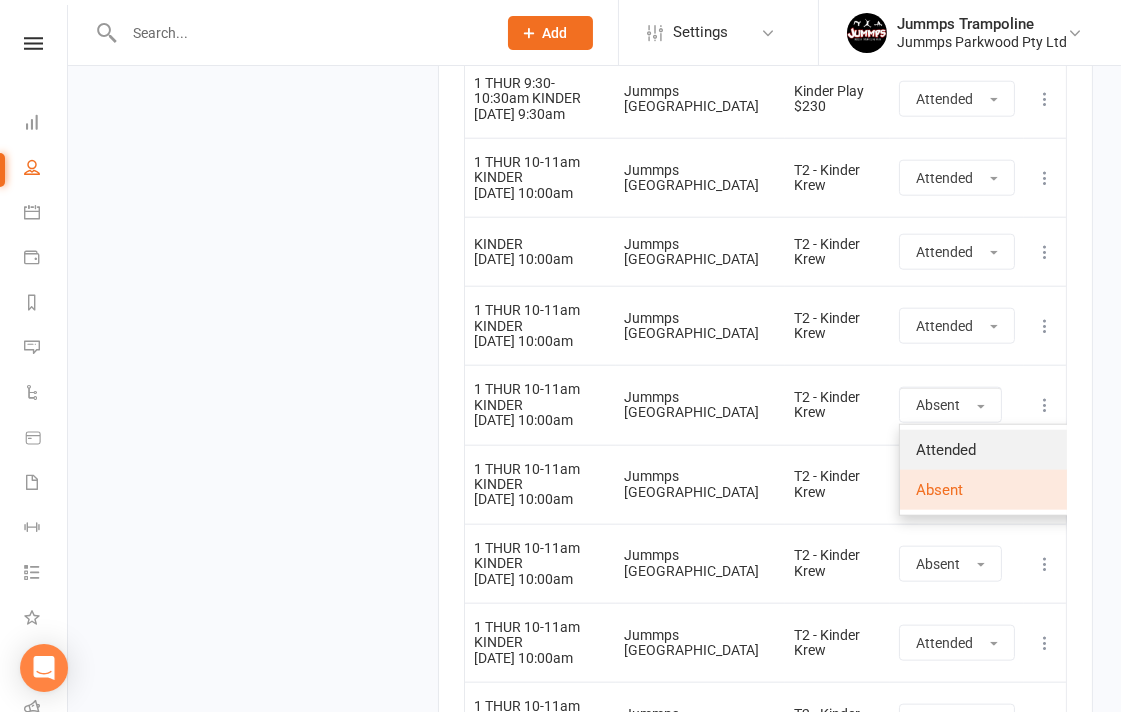 click on "Attended" at bounding box center (999, 450) 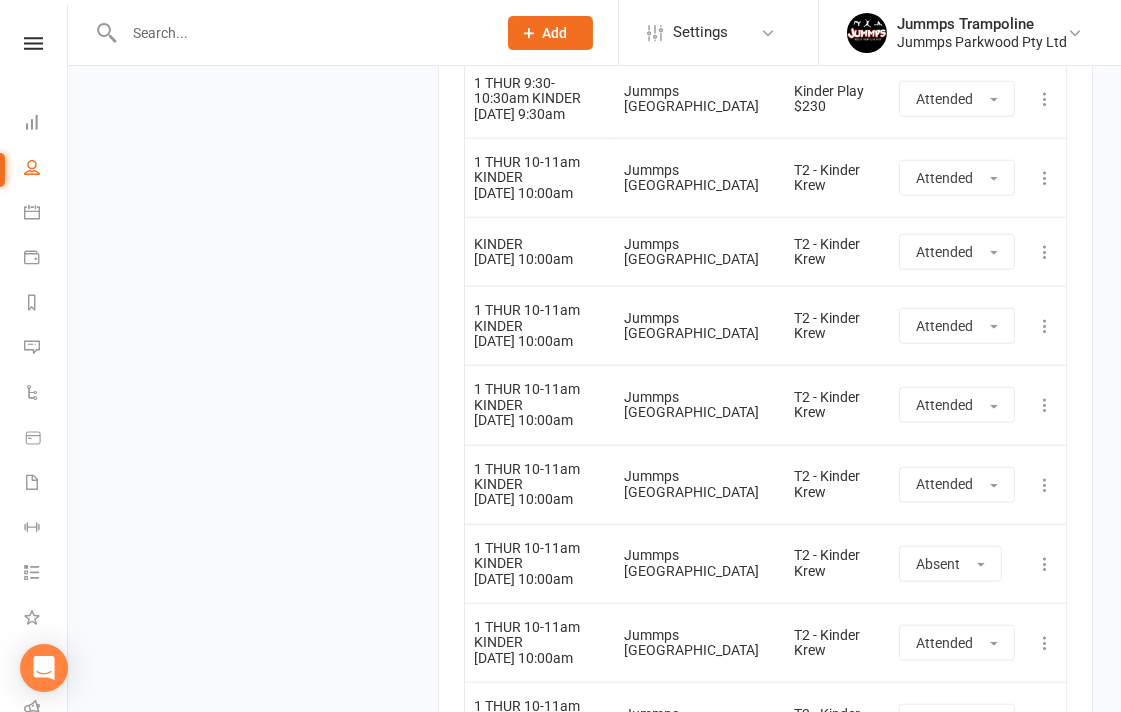click on "upload photo Elise Murillo Activated 18 May, 2023 Added 18 May, 2023   Active member 5 years old  Contact information Owner   Jummps Trampoline Parent Email Contact  katrina.pearson84@gmail.com
Parent Mobile Number  0402143955
Student Date of Birth  May 8, 2020
Location  Jummps Trampoline Park
Member Location  -
Update Contact Details Flag Archive Manage Comms Settings
Wallet No payment methods added
Add / Edit Payment Method
Membership      KINDER KREW Jul 14 2025 — Sep 21 2025 This  week Membership has not started yet     Cancel membership Upgrade / Downgrade Show expired memberships Add new membership
Family Members  No relationships found. Add link to existing contact  Add link to new contact
Emergency Contact Details  edit Name -
Relationship to Member -
Phone -
Email -
Name -
Relationship to Member -
Phone -
Email -
Member Portal Login Details  URL:  https://app.clubworx.com/... Copy PIN:  6834 Enabled:
Send Member Details
Mobile App  edit Suspensions  edit" at bounding box center [594, -438] 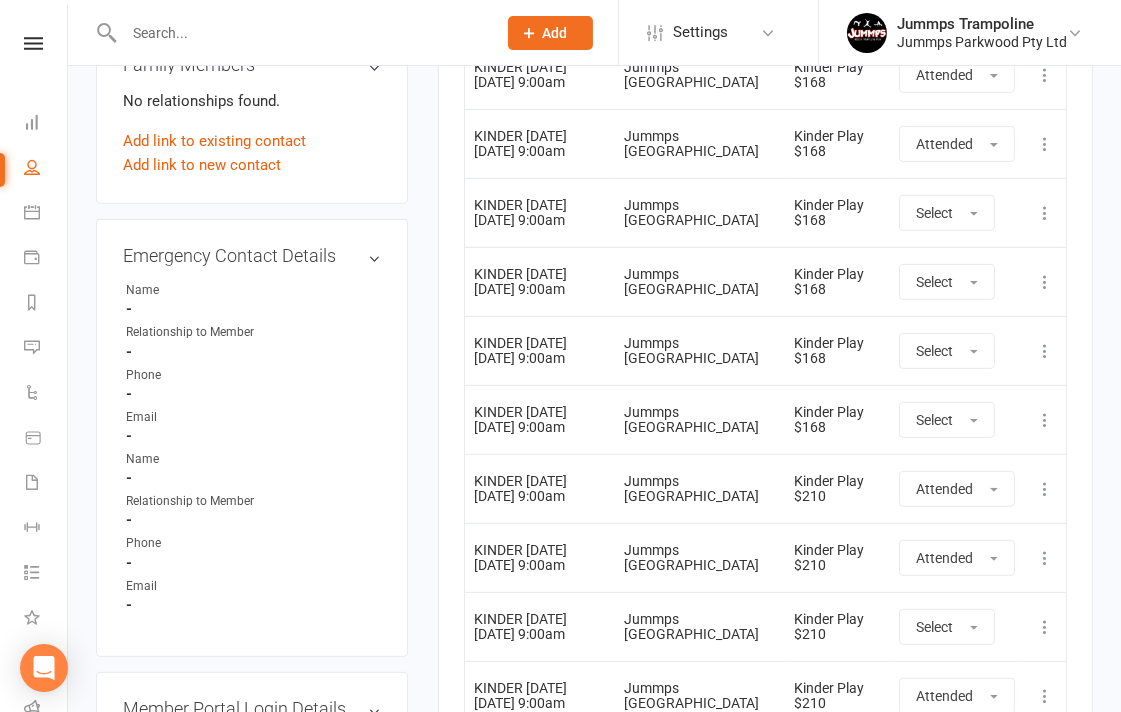 scroll, scrollTop: 888, scrollLeft: 0, axis: vertical 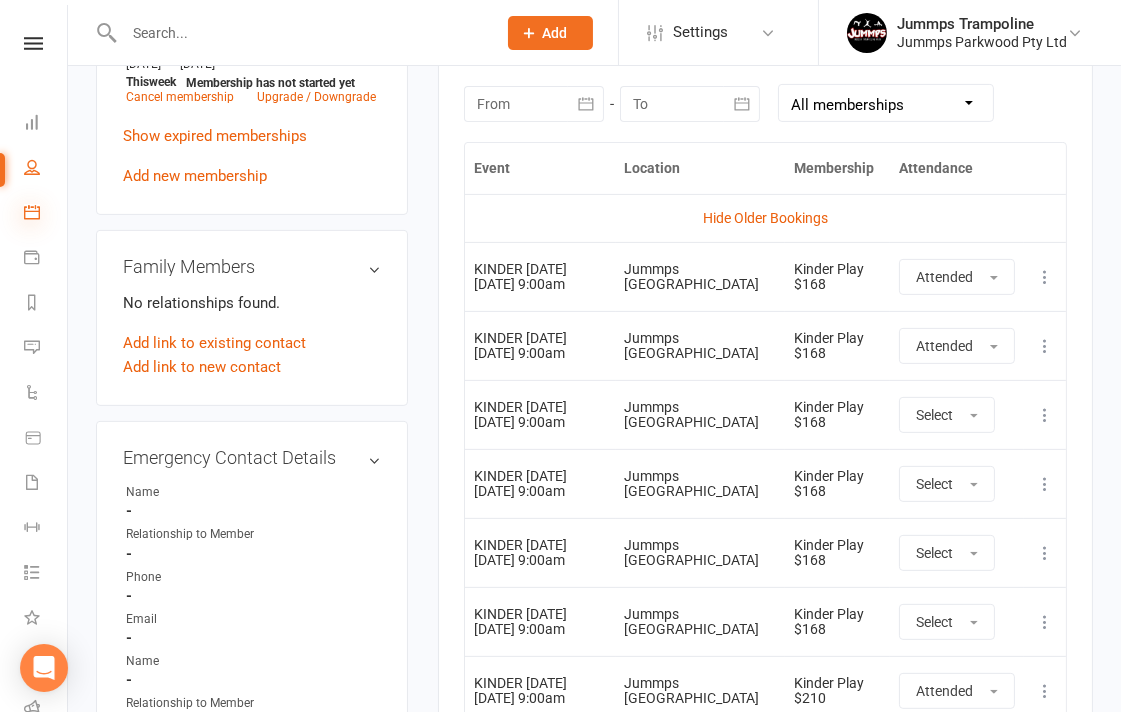 click at bounding box center [32, 212] 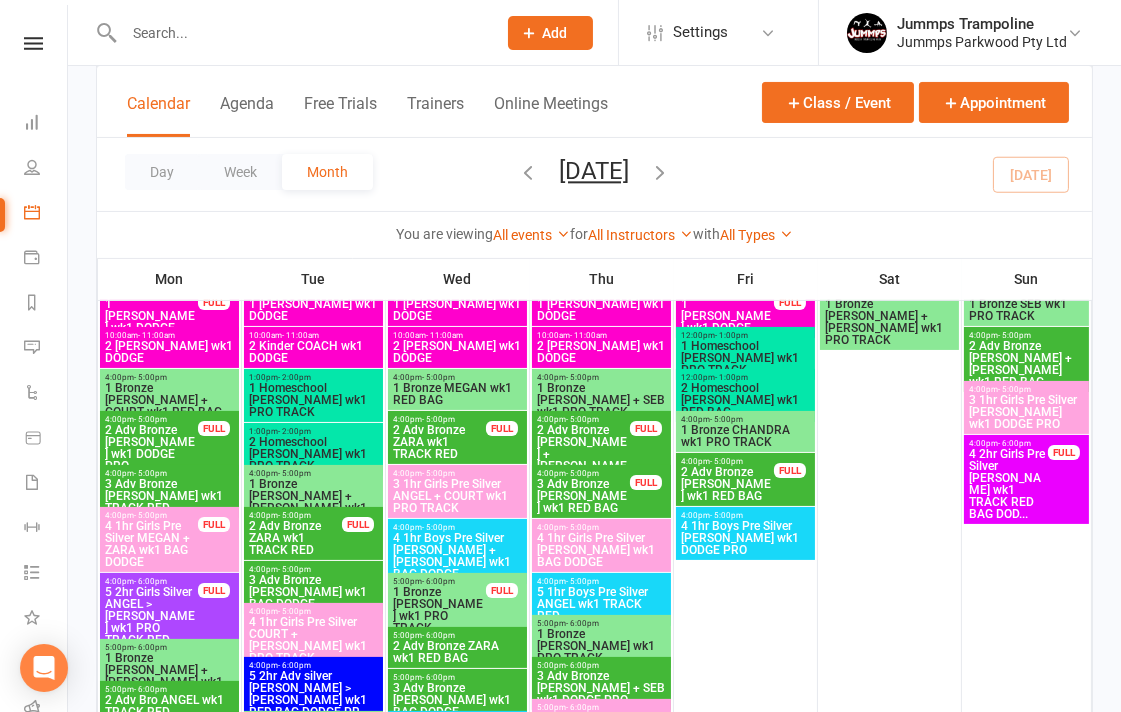 scroll, scrollTop: 444, scrollLeft: 0, axis: vertical 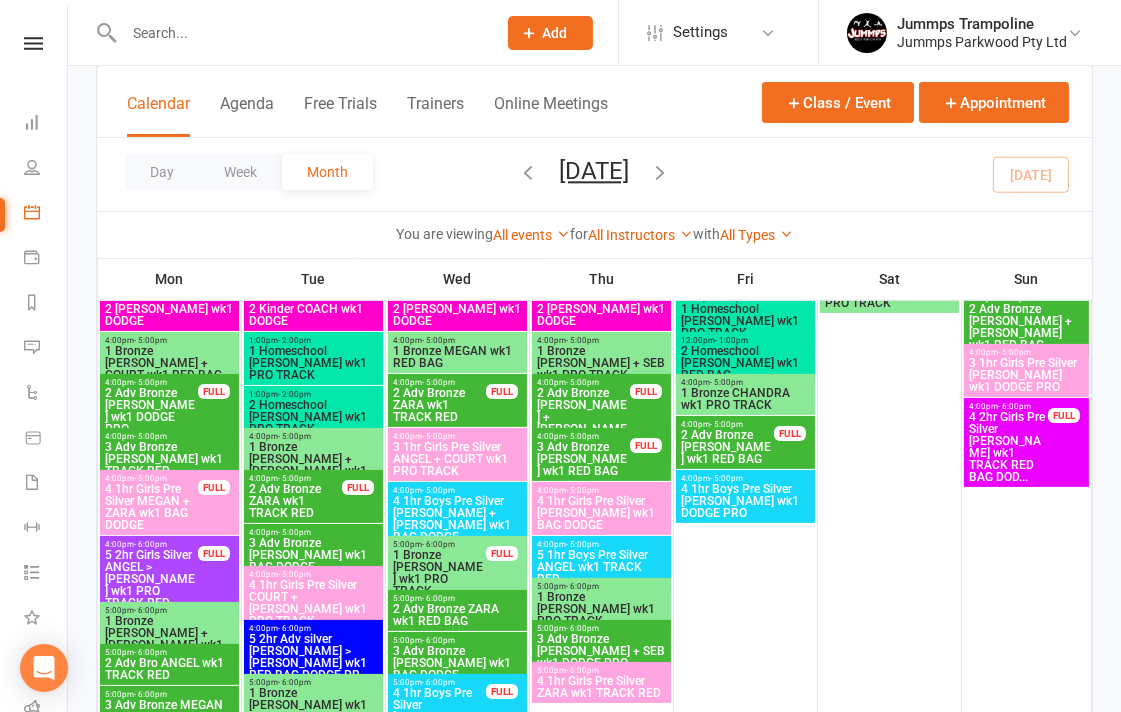 click on "3 Adv Bronze [PERSON_NAME] wk1 TRACK RED" at bounding box center (169, 459) 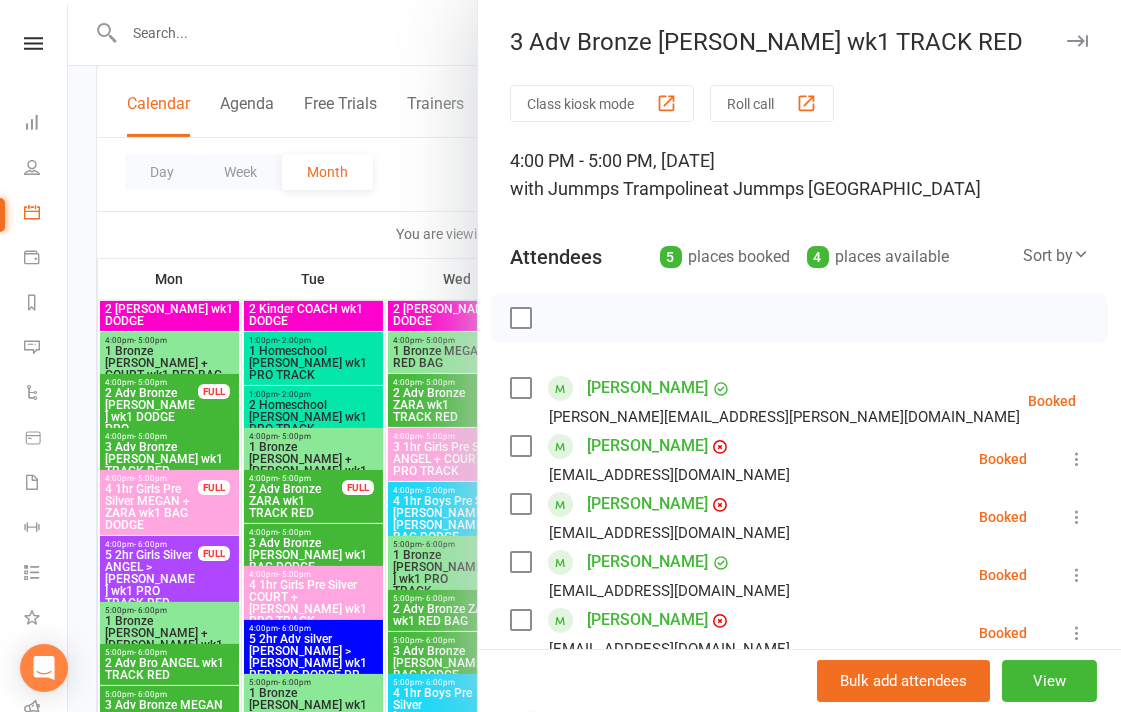 click at bounding box center (594, 356) 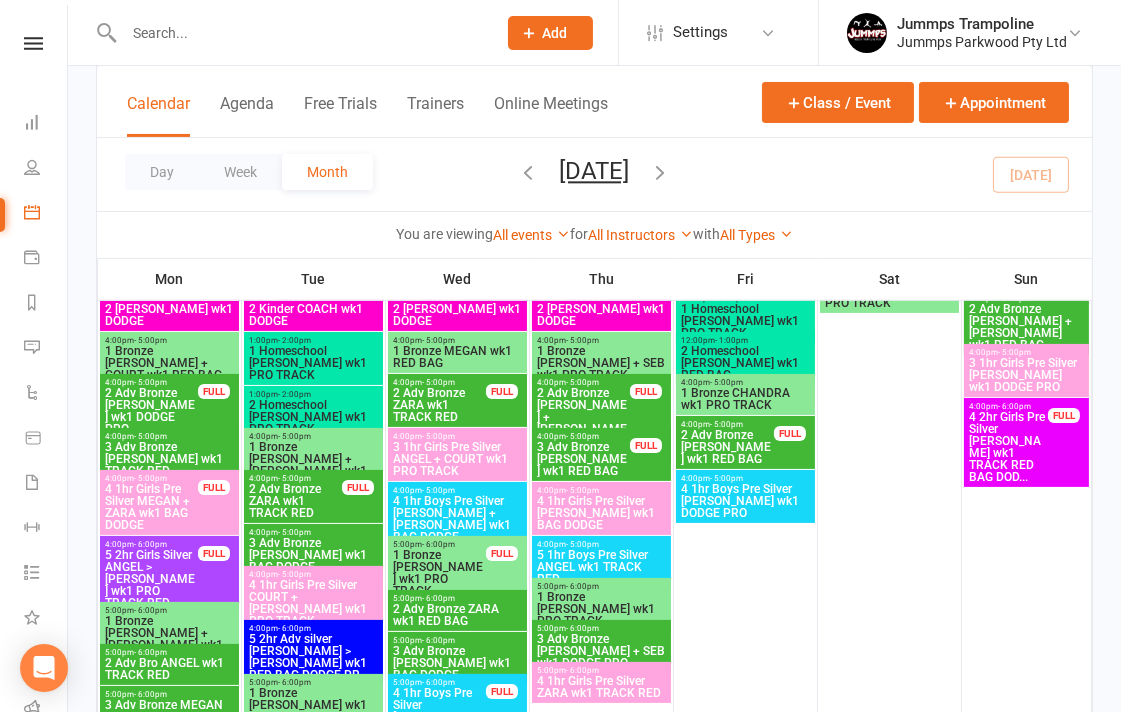 click at bounding box center (300, 33) 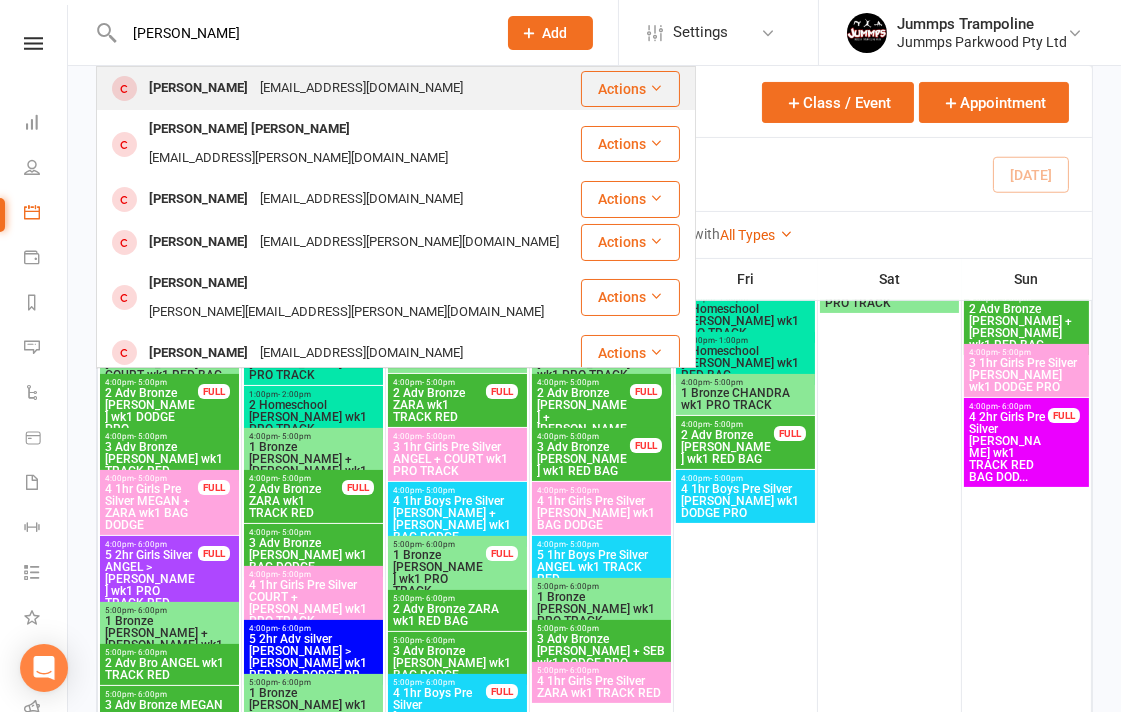 type on "eli de jager" 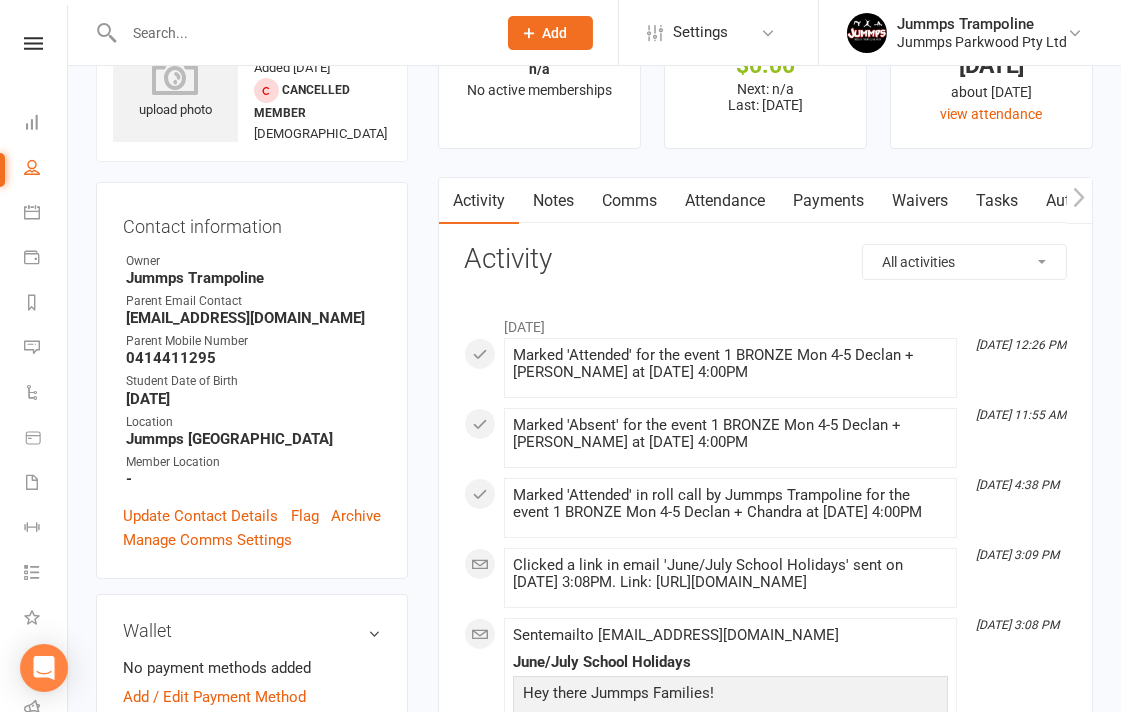 scroll, scrollTop: 0, scrollLeft: 0, axis: both 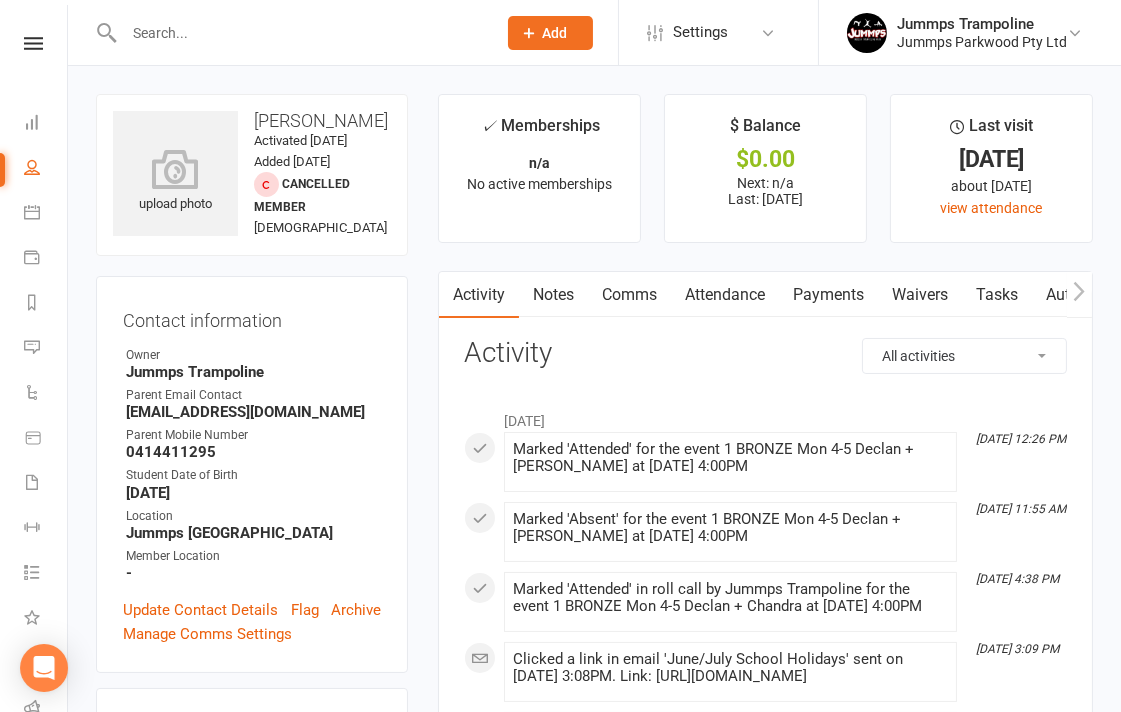 click on "Activity Notes Comms Attendance Payments Waivers Tasks Automations Workouts Mobile App Assessments Credit balance
All activities Bookings / Attendances Communications Notes Failed SMSes Gradings Members Memberships Mobile App POS Sales Payments Credit Vouchers Prospects Reports Automations Tasks Waivers Workouts Kiosk Mode Consent Assessments Contact Flags Family Relationships Activity June 2024 Jun 25, 12:26 PM Marked 'Attended' for the event 1 BRONZE Mon 4-5 Declan + Chandra at 17 Jun 2024 at 4:00PM   Jun 17, 11:55 AM Marked 'Absent' for the event 1 BRONZE Mon 4-5 Declan + Chandra at 17 Jun 2024 at 4:00PM   Jun 10, 4:38 PM Marked 'Attended' in roll call by Jummps Trampoline for the event 1 BRONZE Mon 4-5 Declan + Chandra at 10 Jun 2024 at 4:00PM   Jun 10, 3:09 PM   Jun 10, 3:08 PM   Sent  email  to   amyls80@hotmail.com   June/July School Holidays Hey there Jummps Families!  LAST DAY OF TERM/JUNE & JULY SCHOOL HOLIDAY TRADING HOURS SCHOOL HOLIDAY DATES/TERM 3 TUMBLE CLASS DATES - Friday 30th August show" at bounding box center [765, 1672] 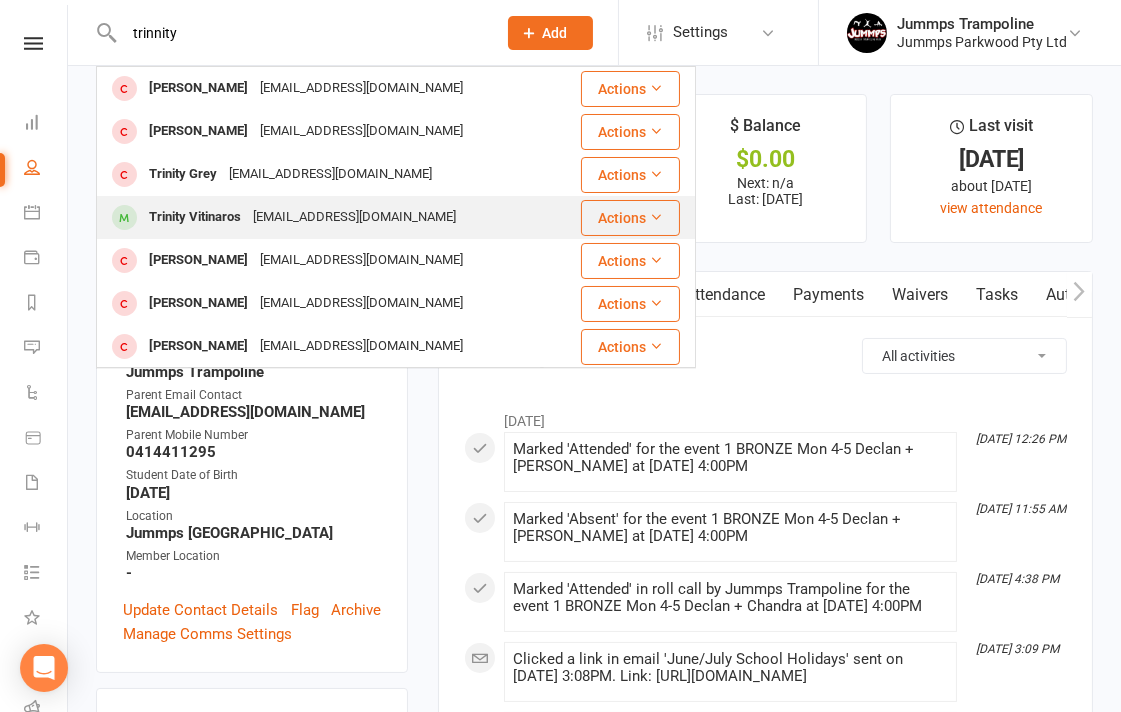 type on "trinnity" 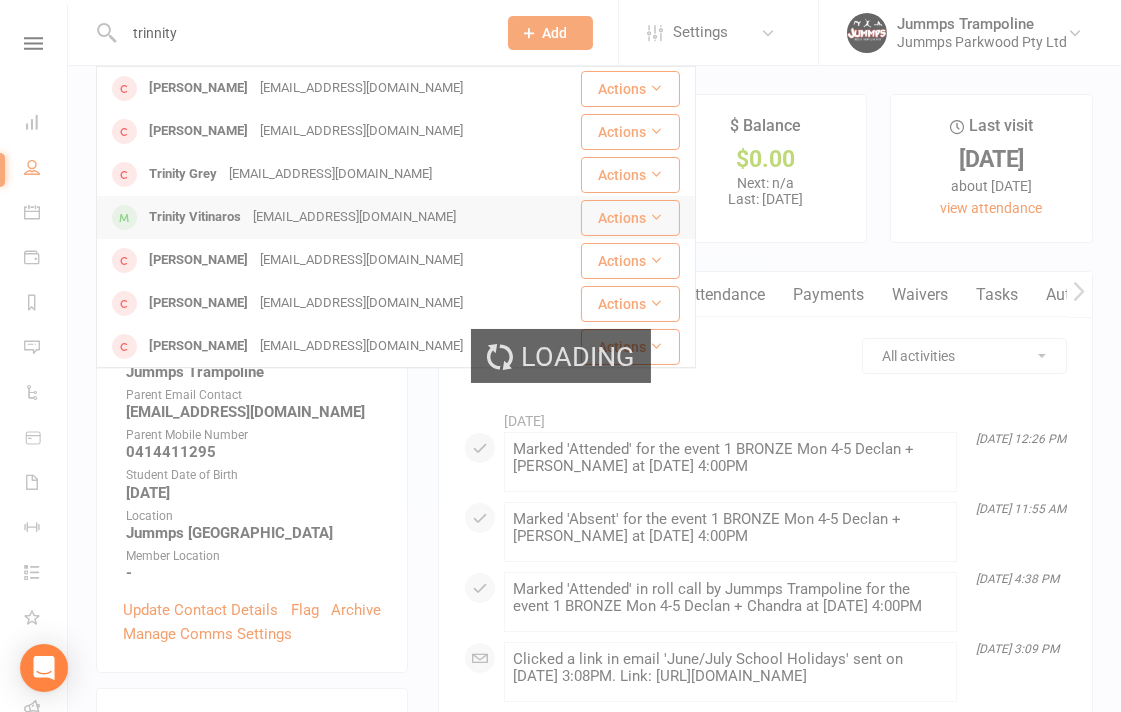 type 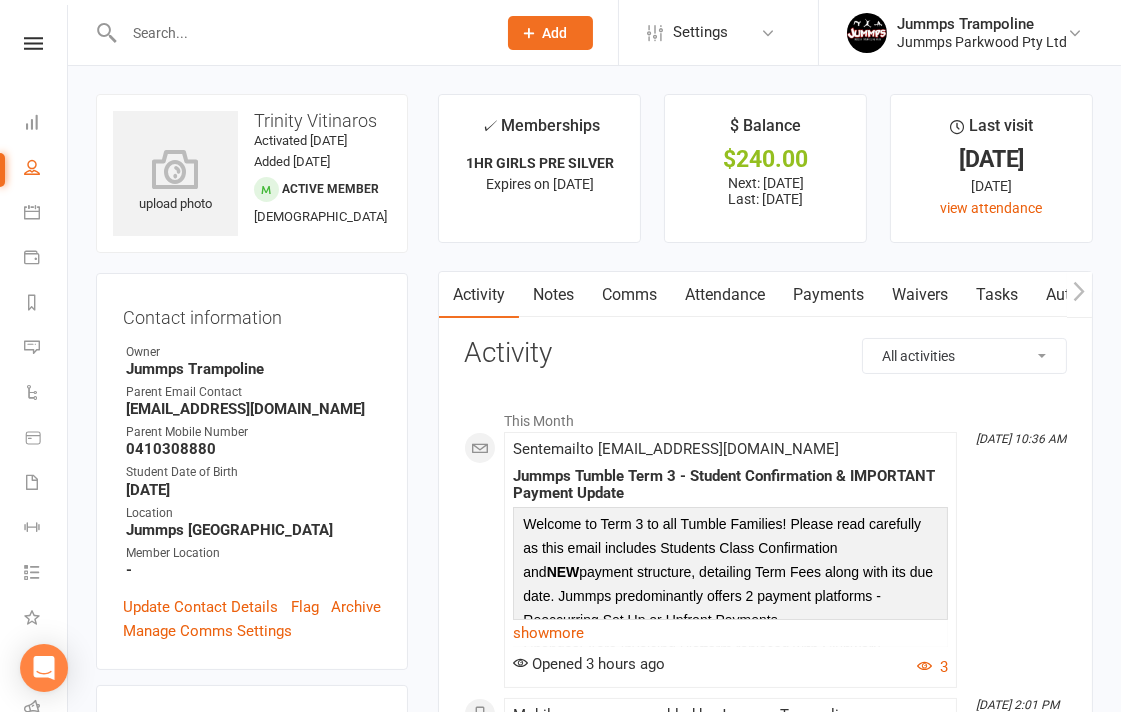 click on "Attendance" at bounding box center [725, 295] 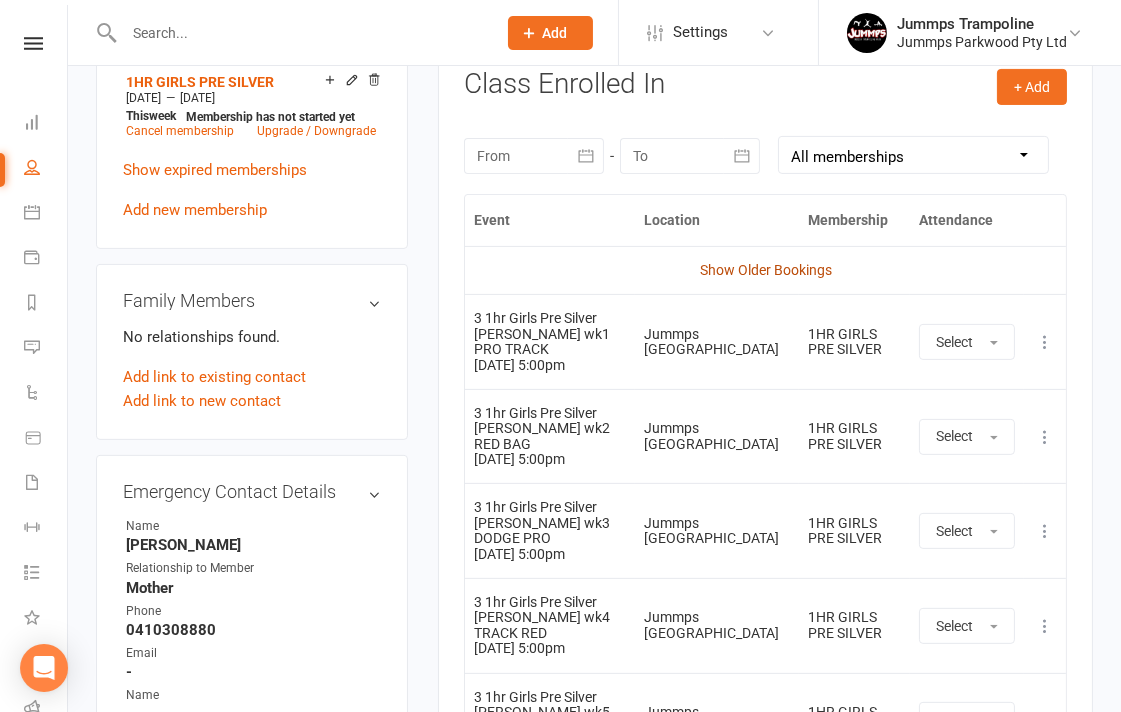 scroll, scrollTop: 888, scrollLeft: 0, axis: vertical 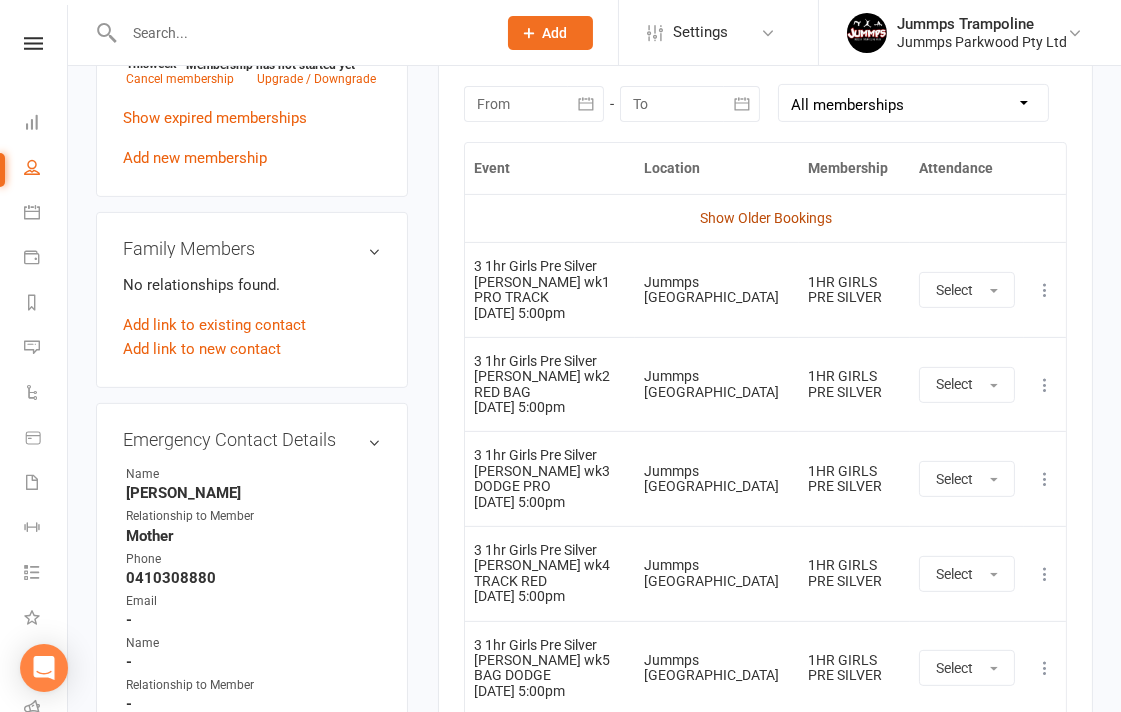 click on "Show Older Bookings" at bounding box center (766, 218) 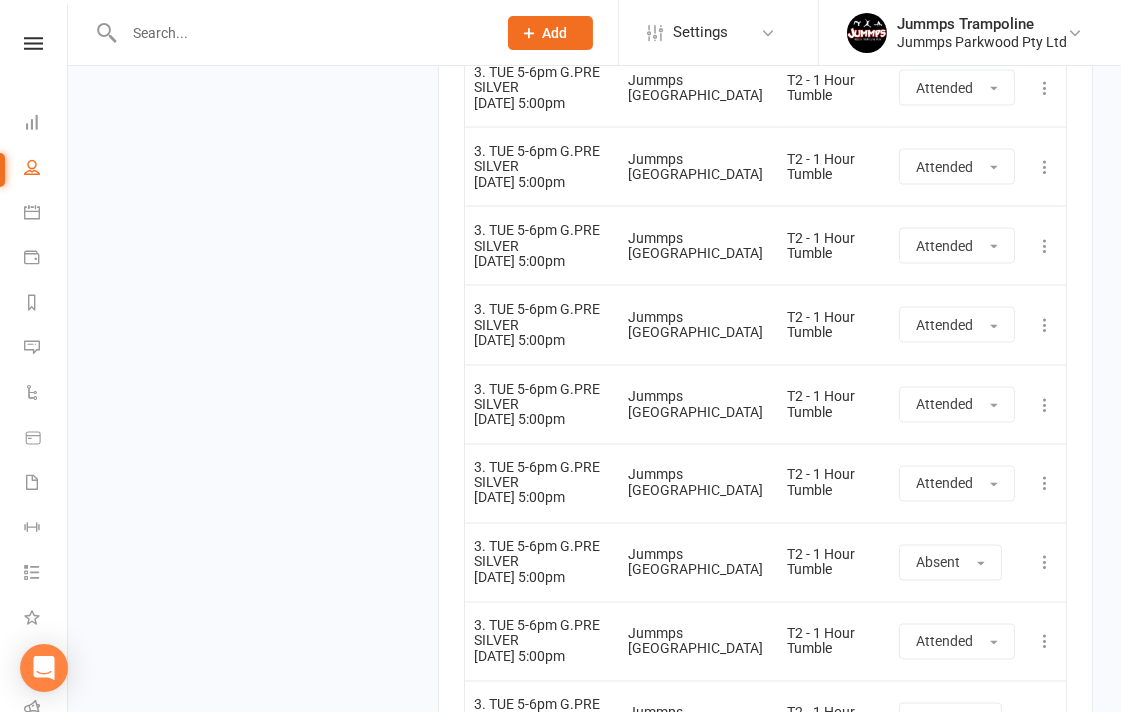 scroll, scrollTop: 4583, scrollLeft: 0, axis: vertical 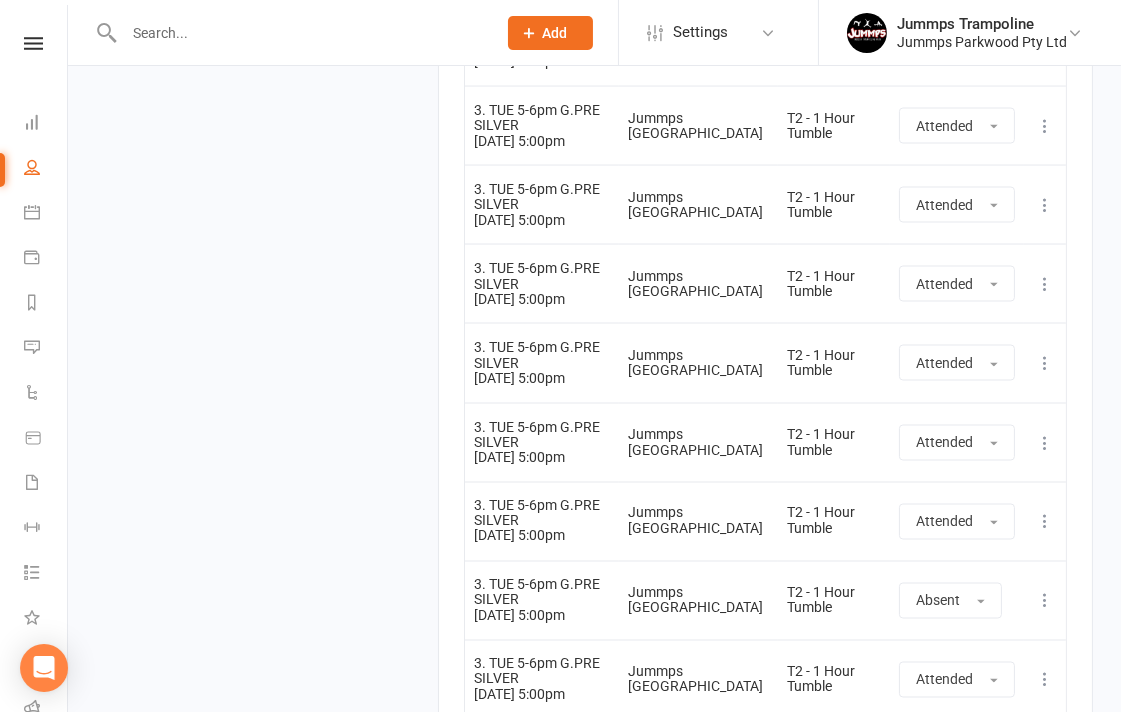 click on "upload photo Trinity Vitinaros Activated 16 April, 2024 Added 16 April, 2024   Active member 11 years old  Contact information Owner   Jummps Trampoline Parent Email Contact  tevitis0514@gmail.com
Parent Mobile Number  0410308880
Student Date of Birth  February 7, 2014
Location  Jummps Trampoline Park
Member Location  -
Update Contact Details Flag Archive Manage Comms Settings
Wallet No payment methods added
Add / Edit Payment Method
Membership      1HR GIRLS PRE SILVER Jul 15 2025 — Sep 22 2025 This  week Membership has not started yet     Cancel membership Upgrade / Downgrade Show expired memberships Add new membership
Family Members  No relationships found. Add link to existing contact  Add link to new contact
Emergency Contact Details  edit Name Erin
Relationship to Member Mother
Phone 0410308880
Email -
Name -
Relationship to Member -
Phone -
Email -
Member Portal Login Details  URL:  https://app.clubworx.com/... Copy PIN:  4891 Enabled:
Send Member Details" at bounding box center [594, -1269] 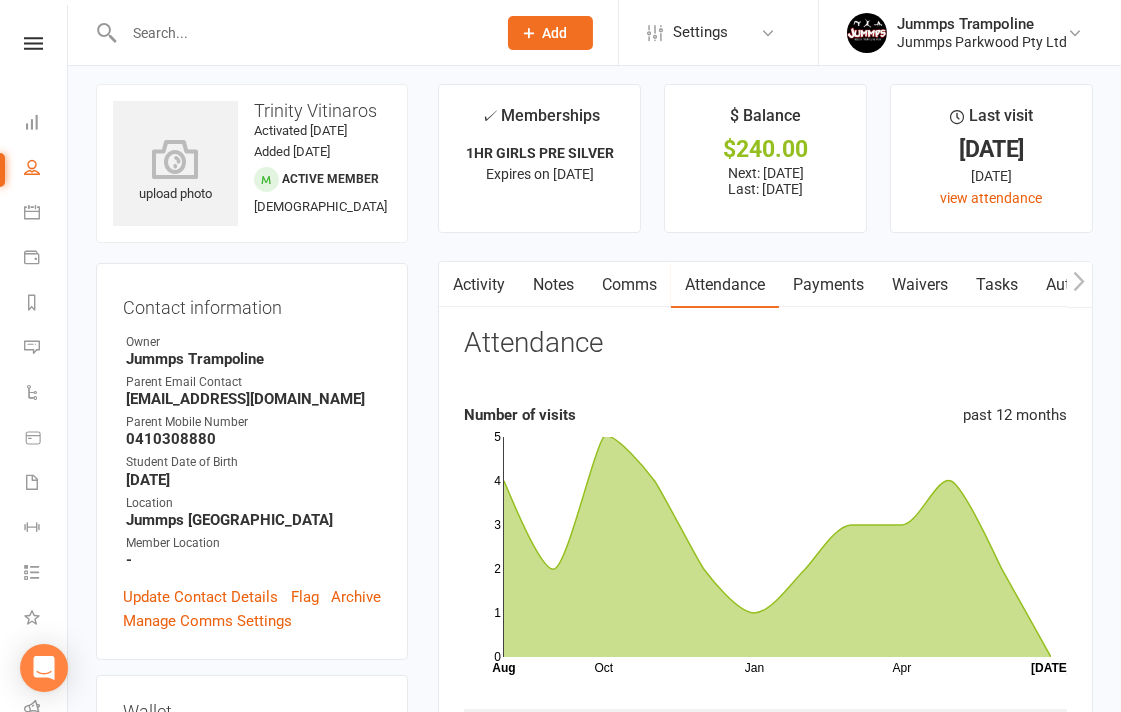 scroll, scrollTop: 0, scrollLeft: 0, axis: both 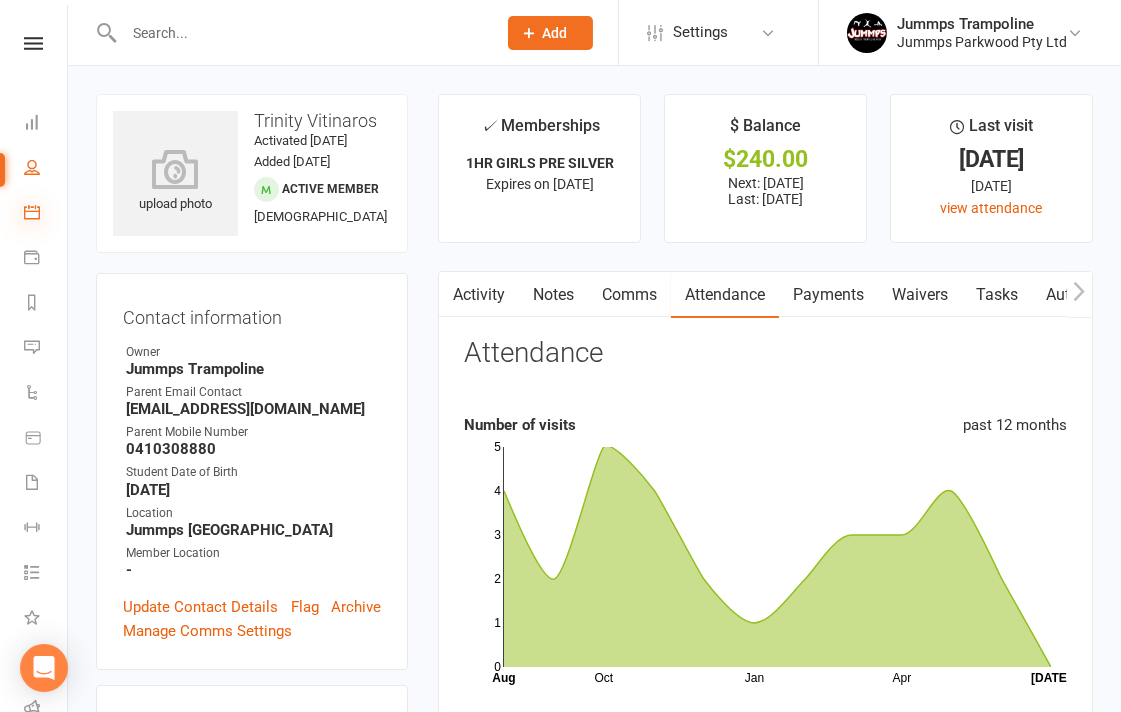 click at bounding box center (32, 212) 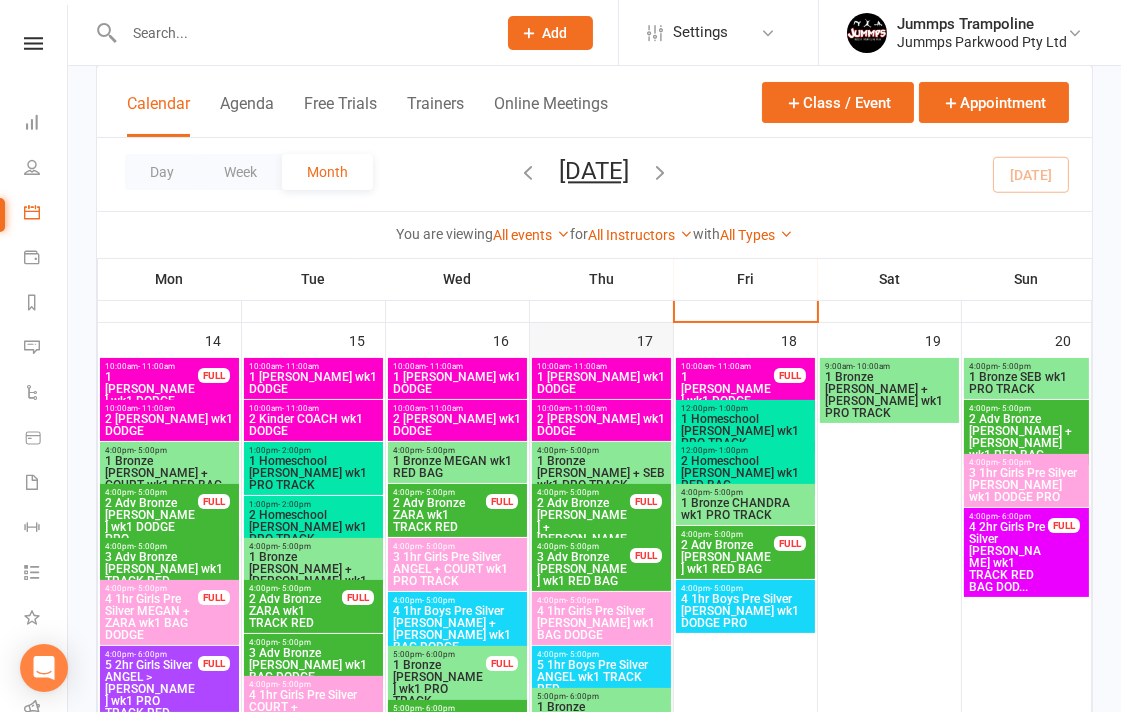 scroll, scrollTop: 333, scrollLeft: 0, axis: vertical 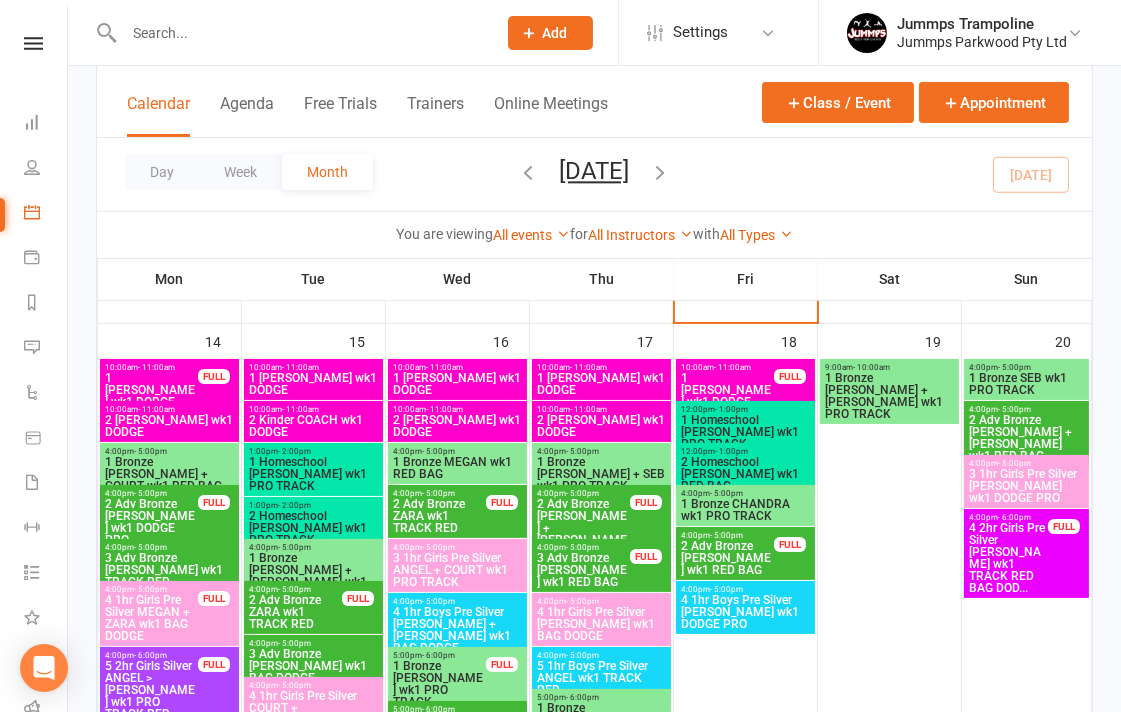 click on "1 Bronze [PERSON_NAME] + [PERSON_NAME] wk1 PRO TRACK" at bounding box center (889, 396) 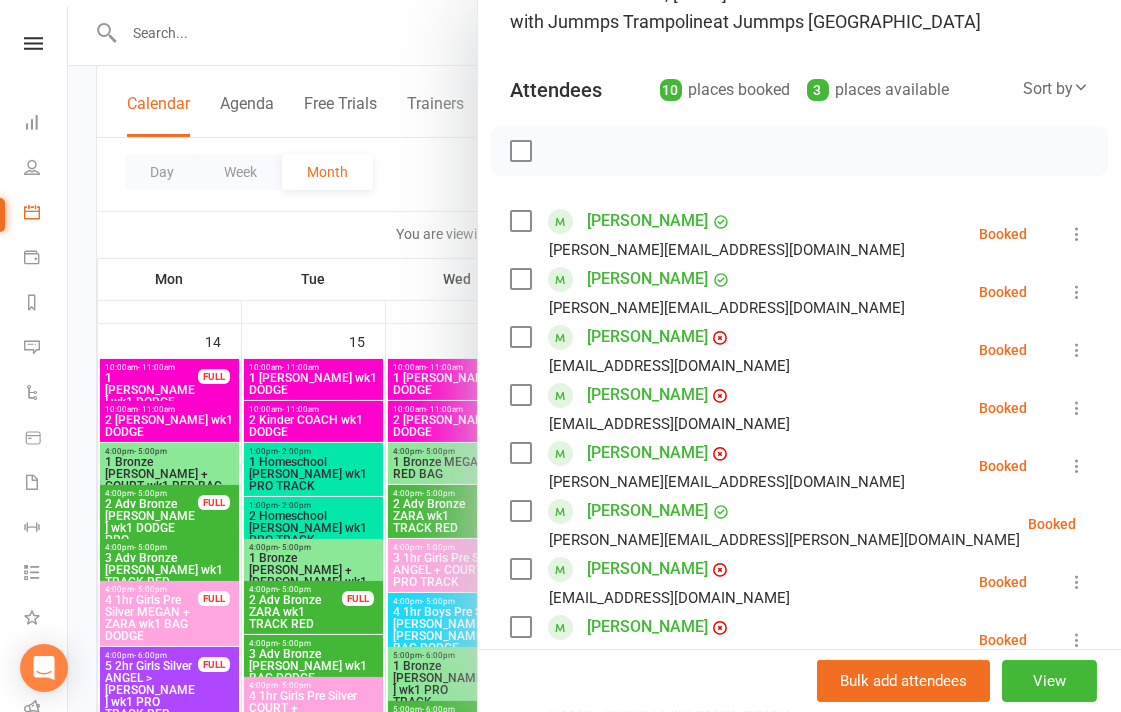 scroll, scrollTop: 0, scrollLeft: 0, axis: both 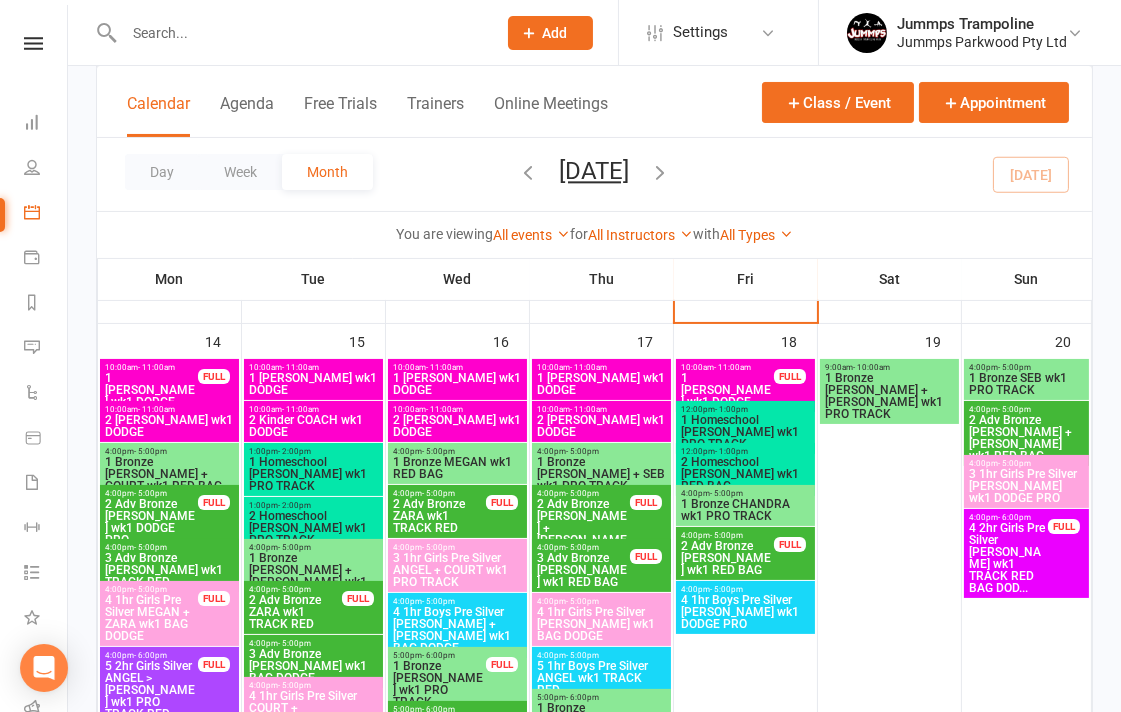 click on "2 Adv Bronze [PERSON_NAME] wk1 RED BAG" at bounding box center (727, 558) 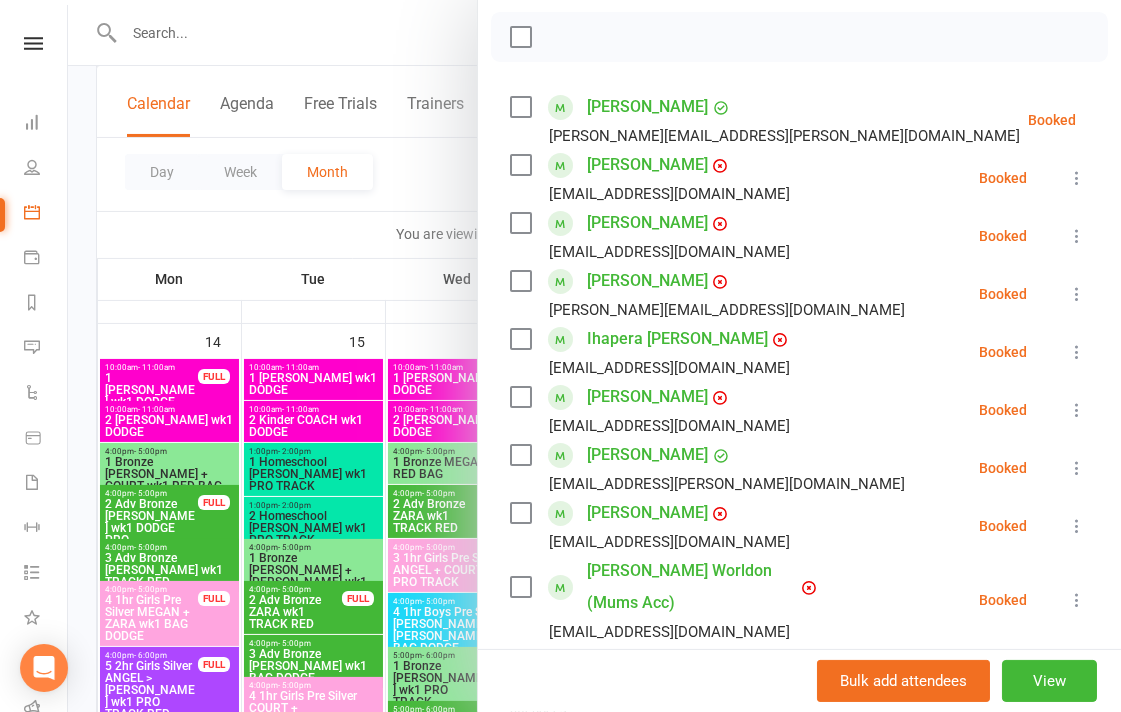 scroll, scrollTop: 333, scrollLeft: 0, axis: vertical 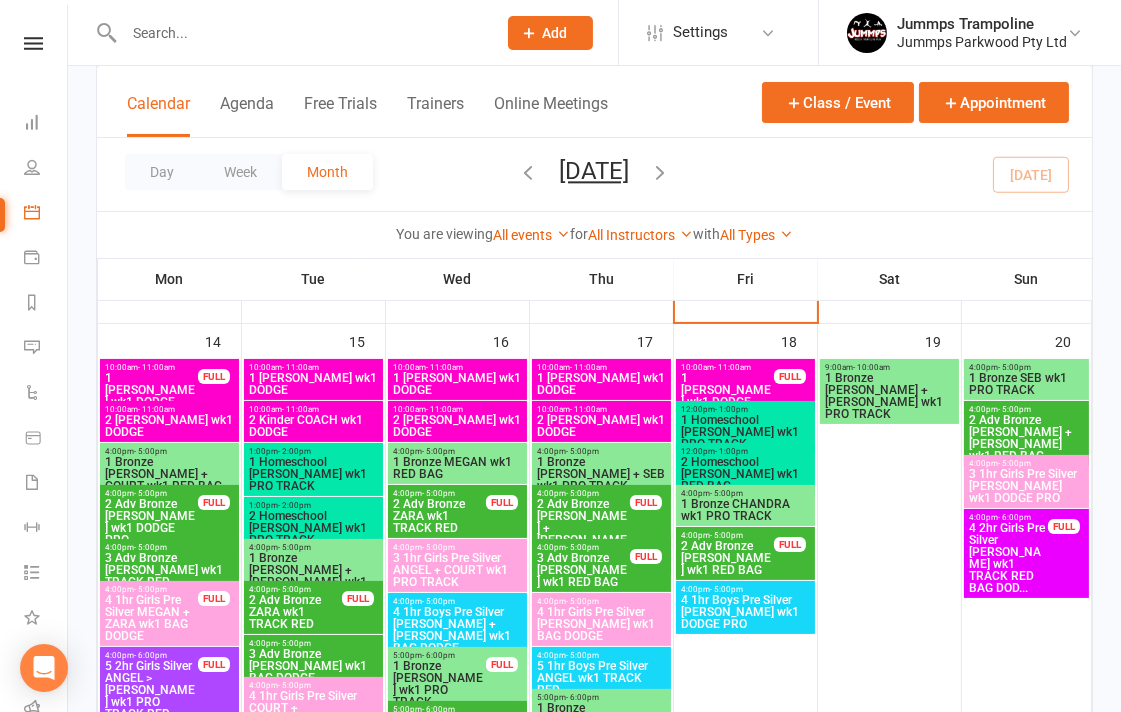 click at bounding box center [300, 33] 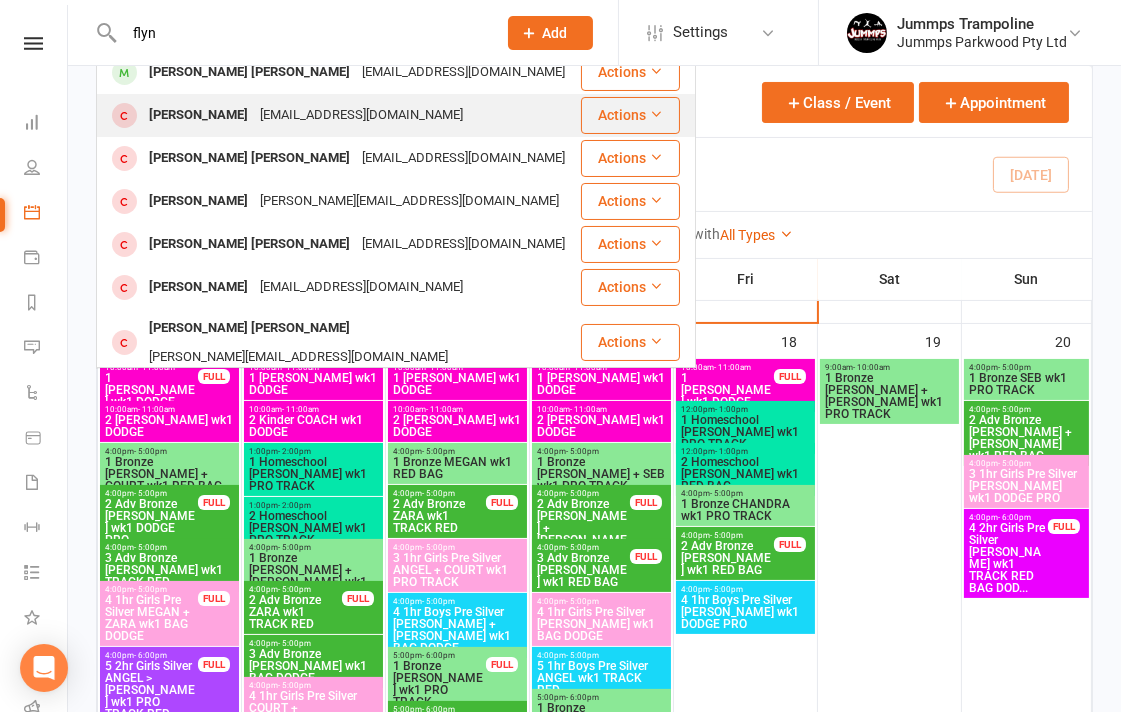 scroll, scrollTop: 222, scrollLeft: 0, axis: vertical 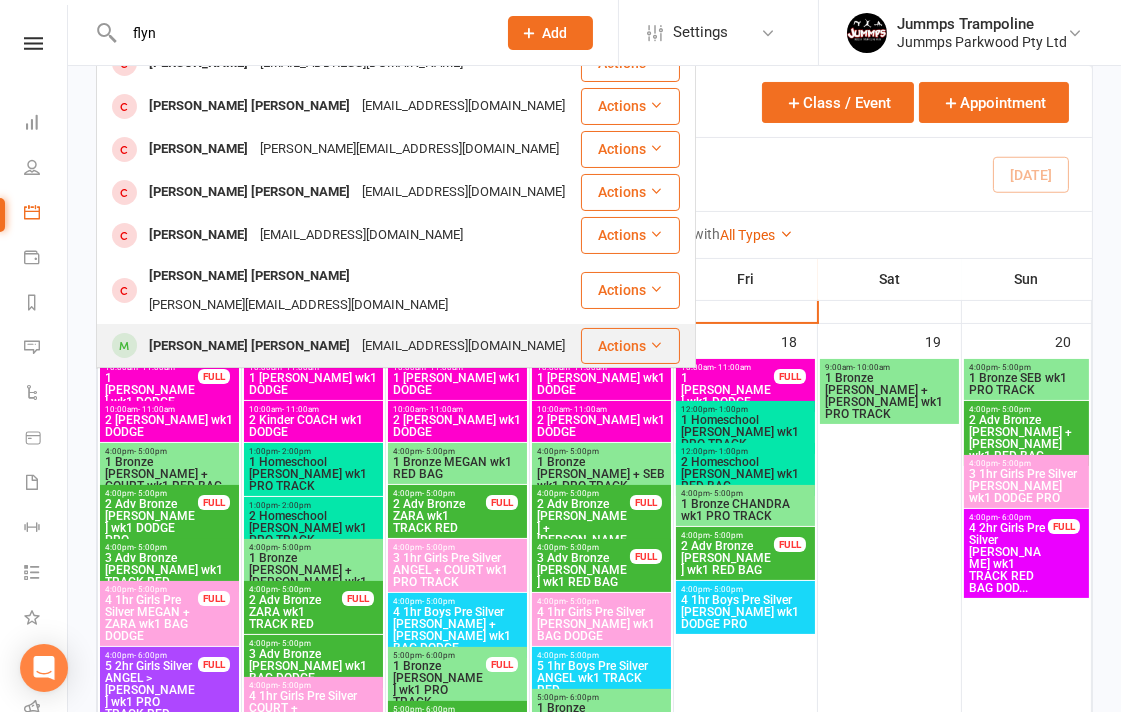 type on "flyn" 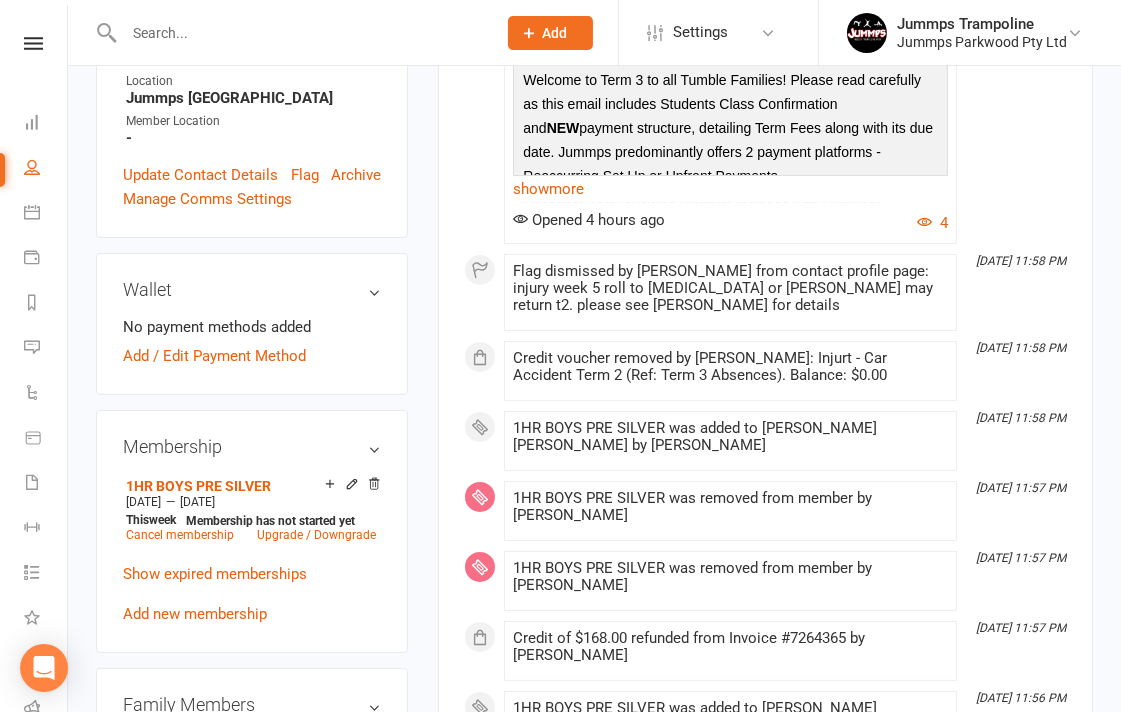 scroll, scrollTop: 0, scrollLeft: 0, axis: both 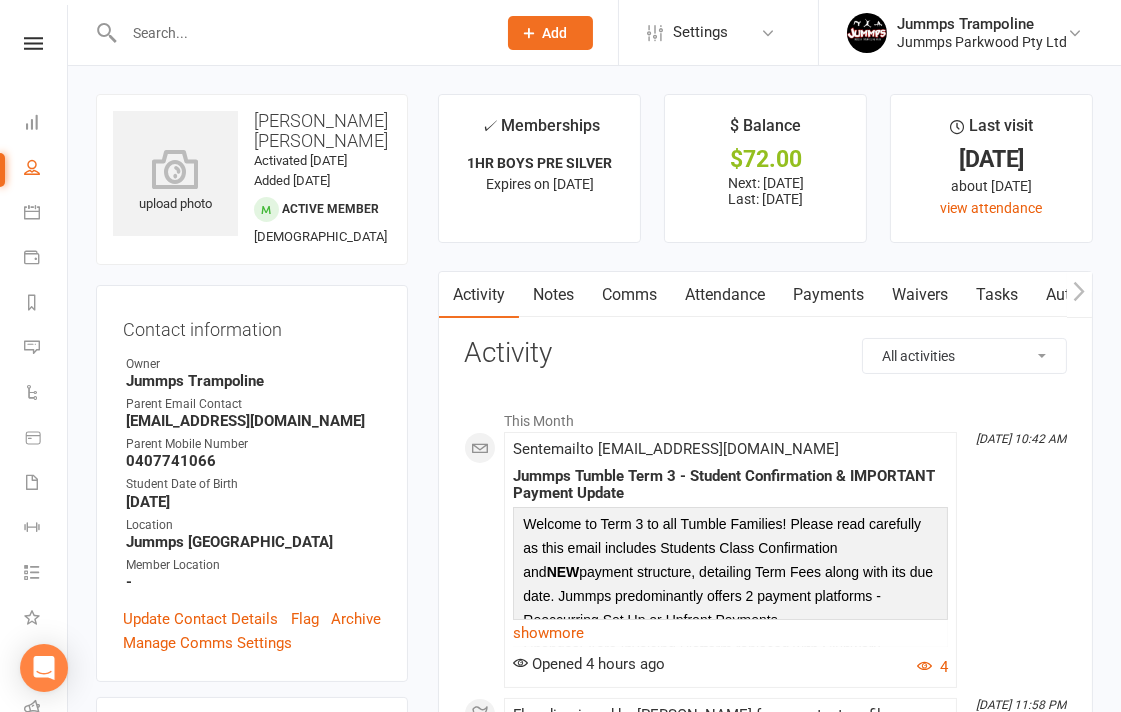 click on "Payments" at bounding box center (828, 295) 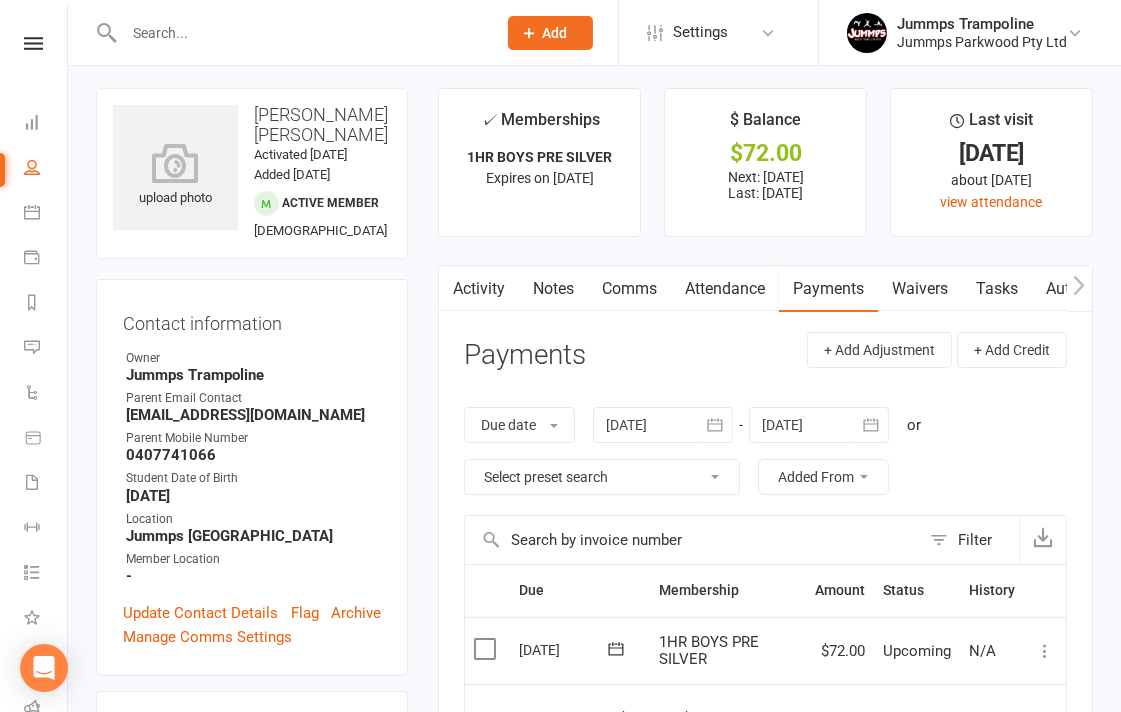 scroll, scrollTop: 111, scrollLeft: 0, axis: vertical 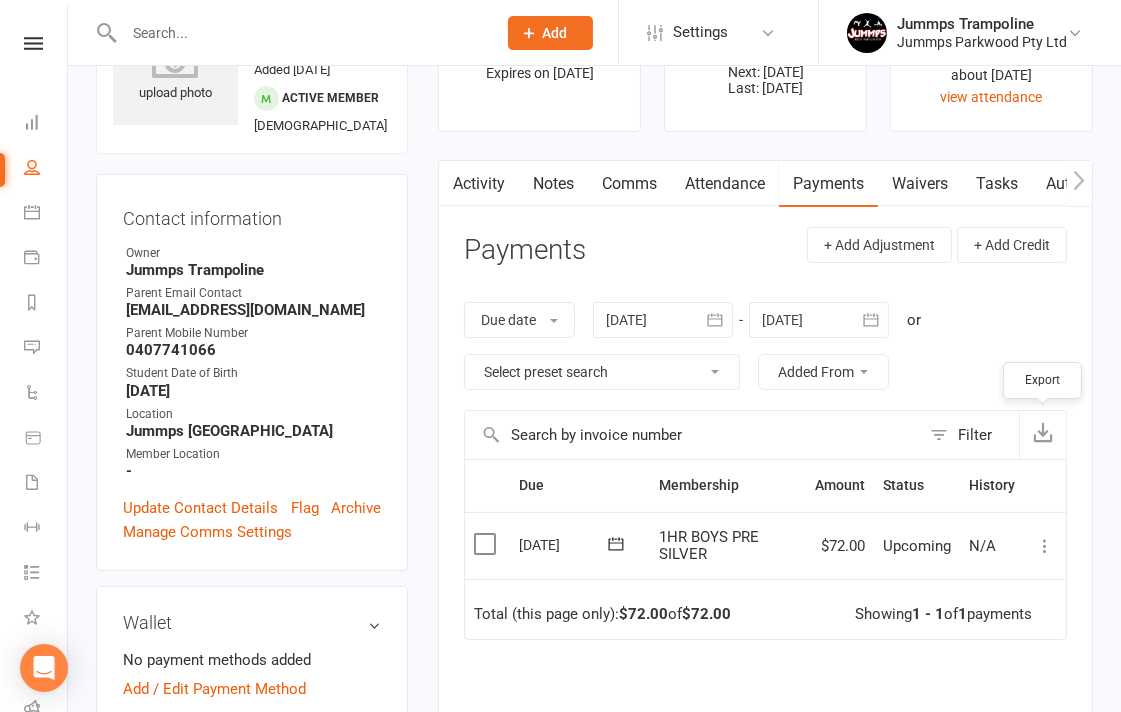 click at bounding box center (487, 544) 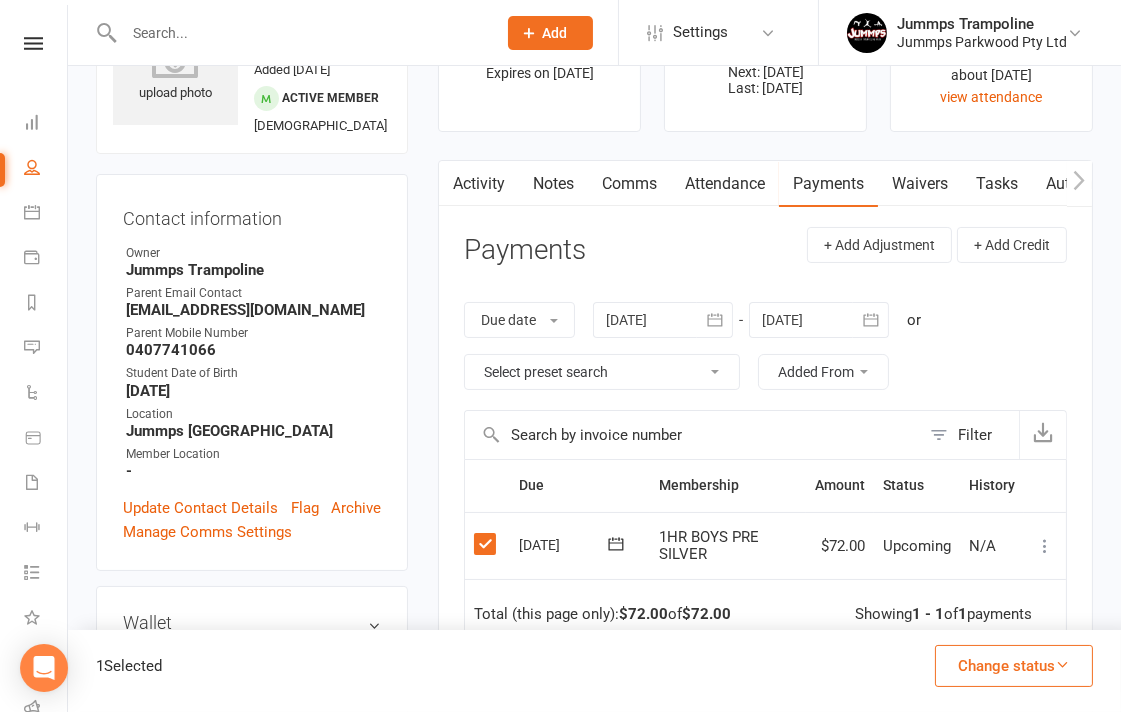 click at bounding box center [1045, 546] 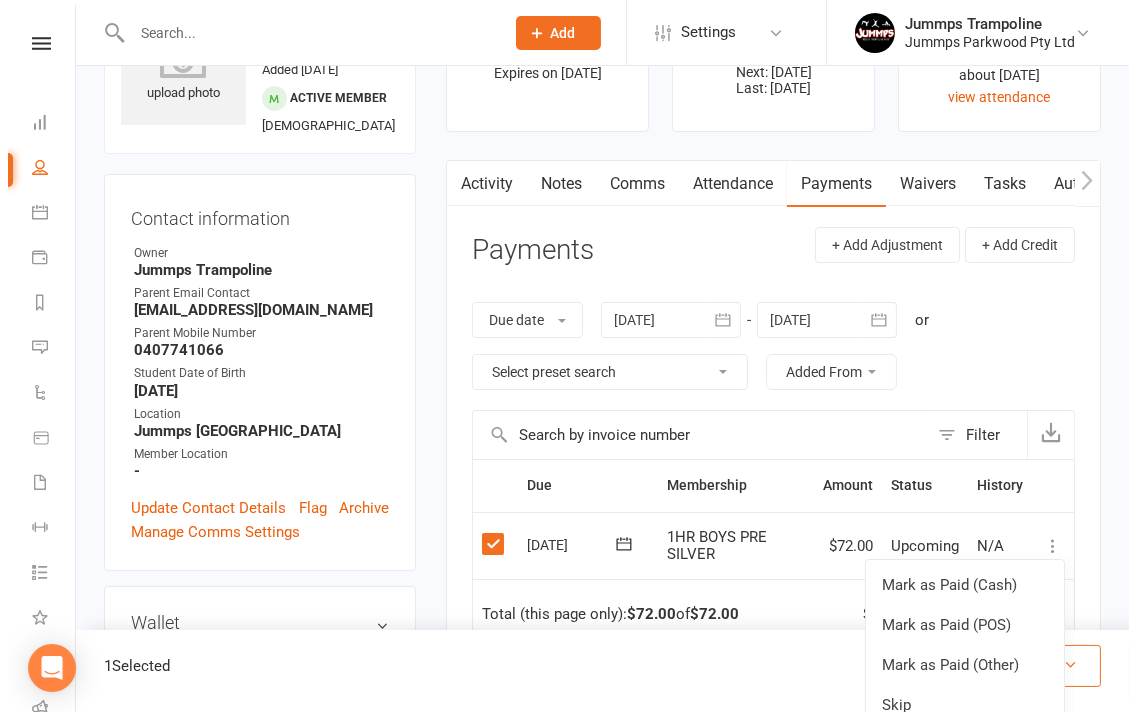 scroll, scrollTop: 32, scrollLeft: 0, axis: vertical 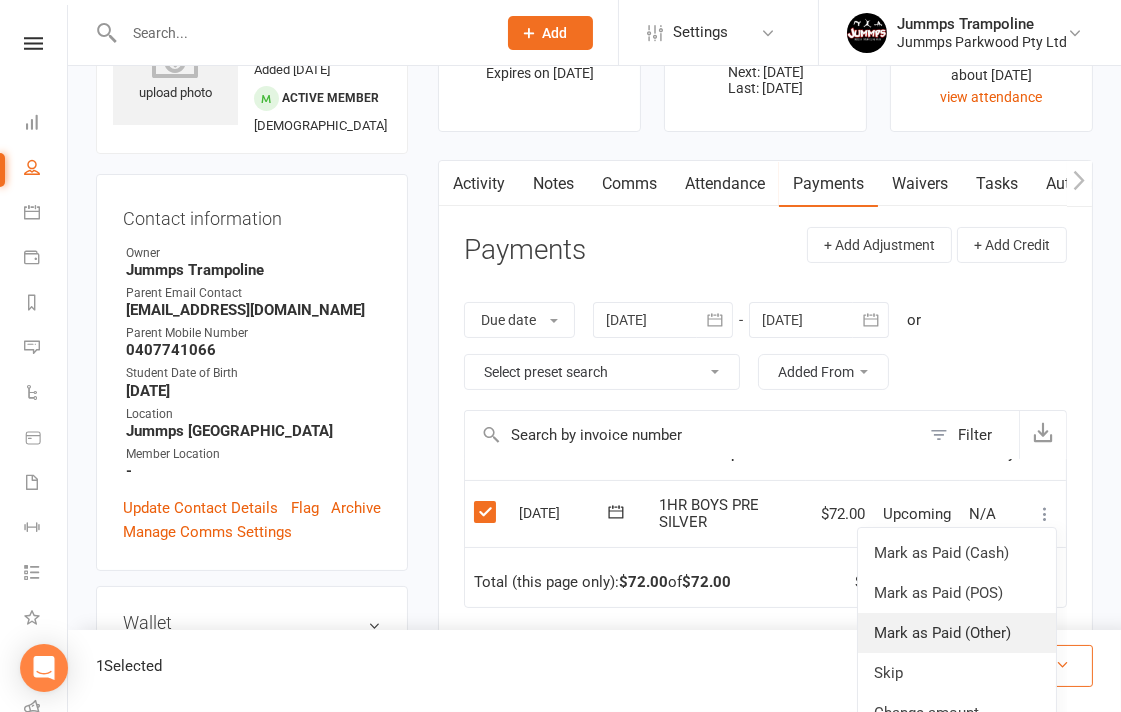 click on "Mark as Paid (Other)" at bounding box center (957, 633) 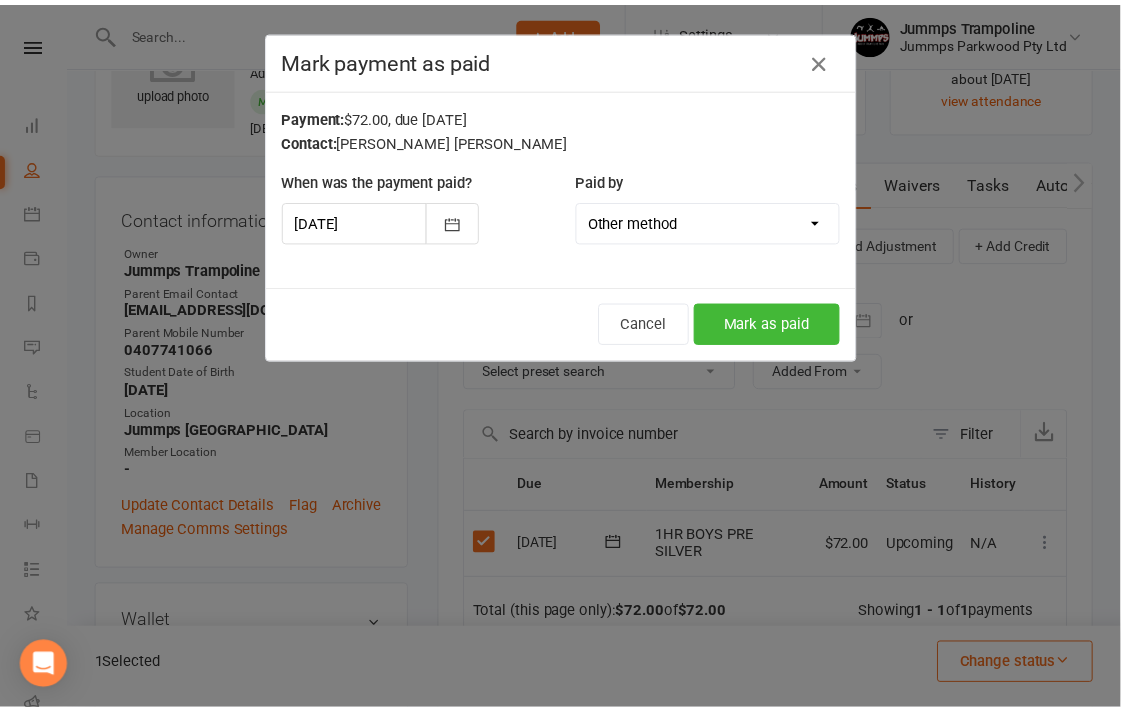 scroll, scrollTop: 0, scrollLeft: 0, axis: both 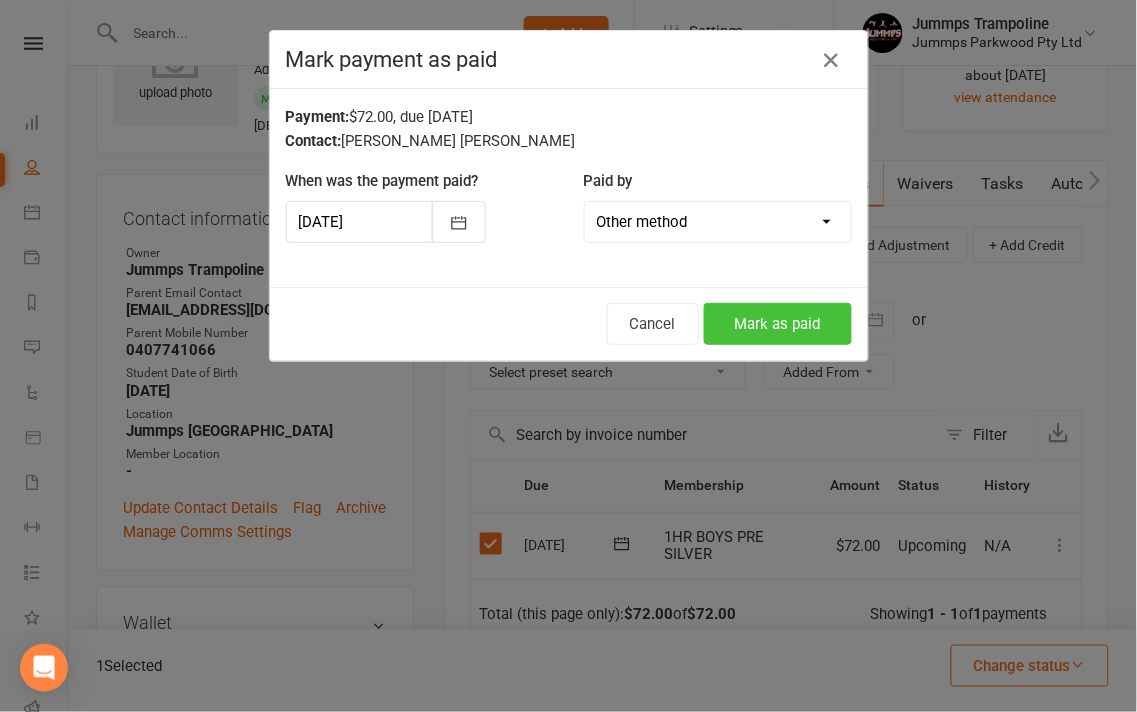 click on "Mark as paid" at bounding box center [778, 324] 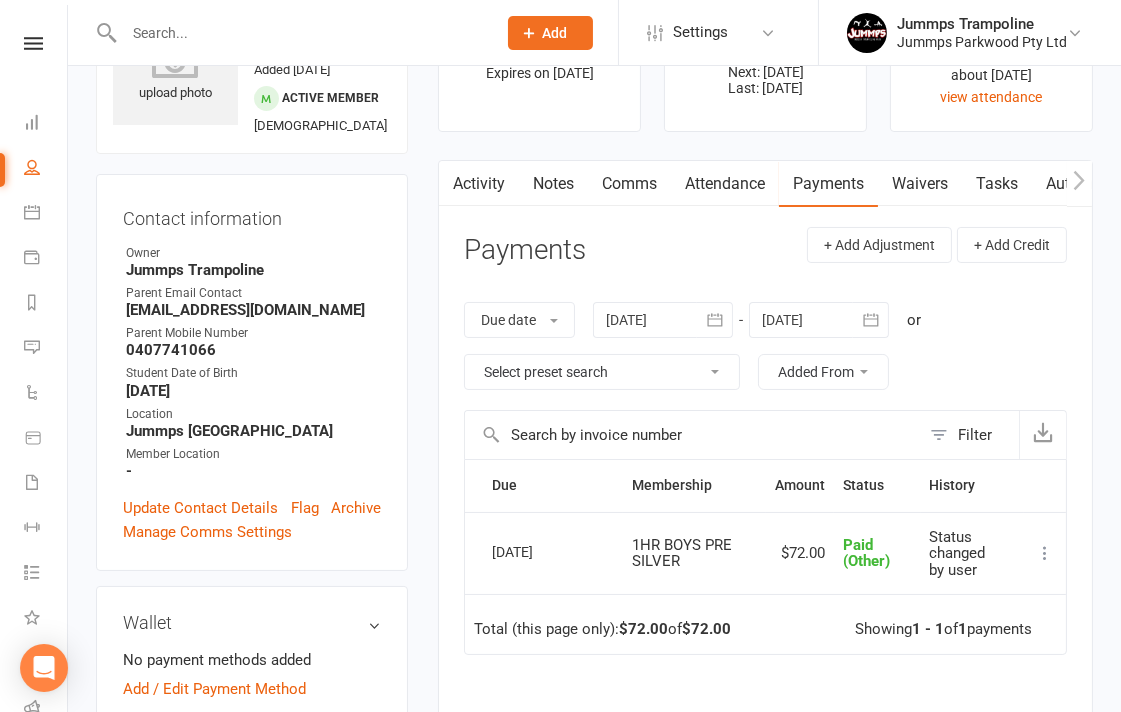click at bounding box center (300, 33) 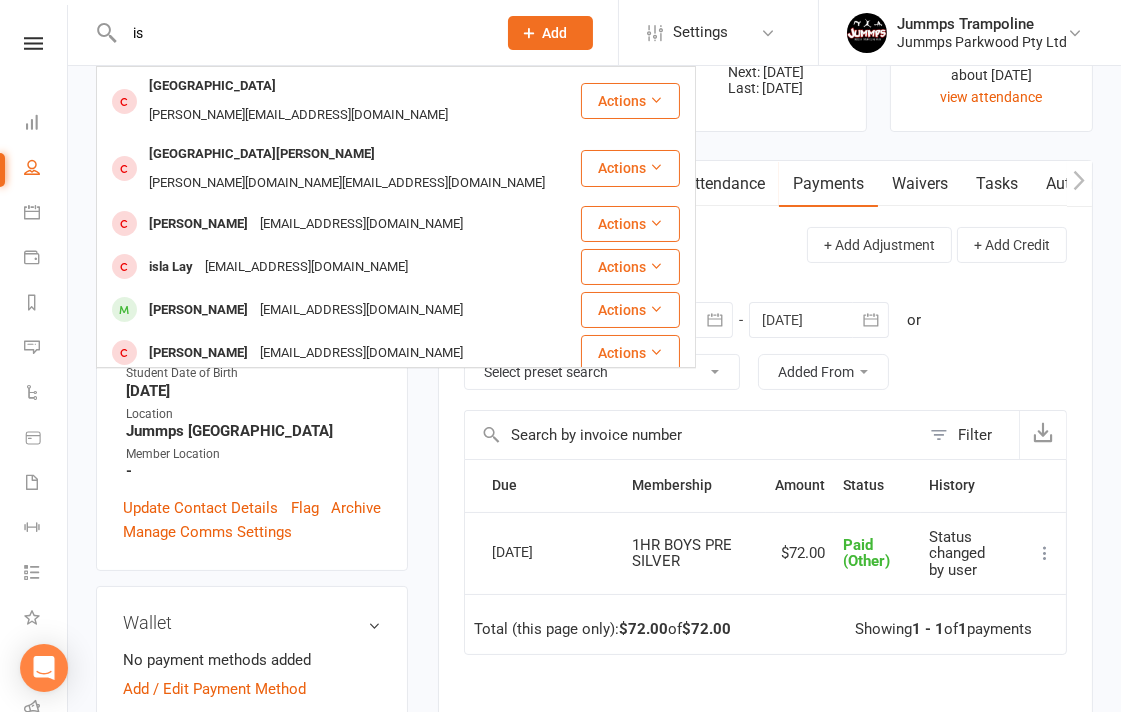 type on "i" 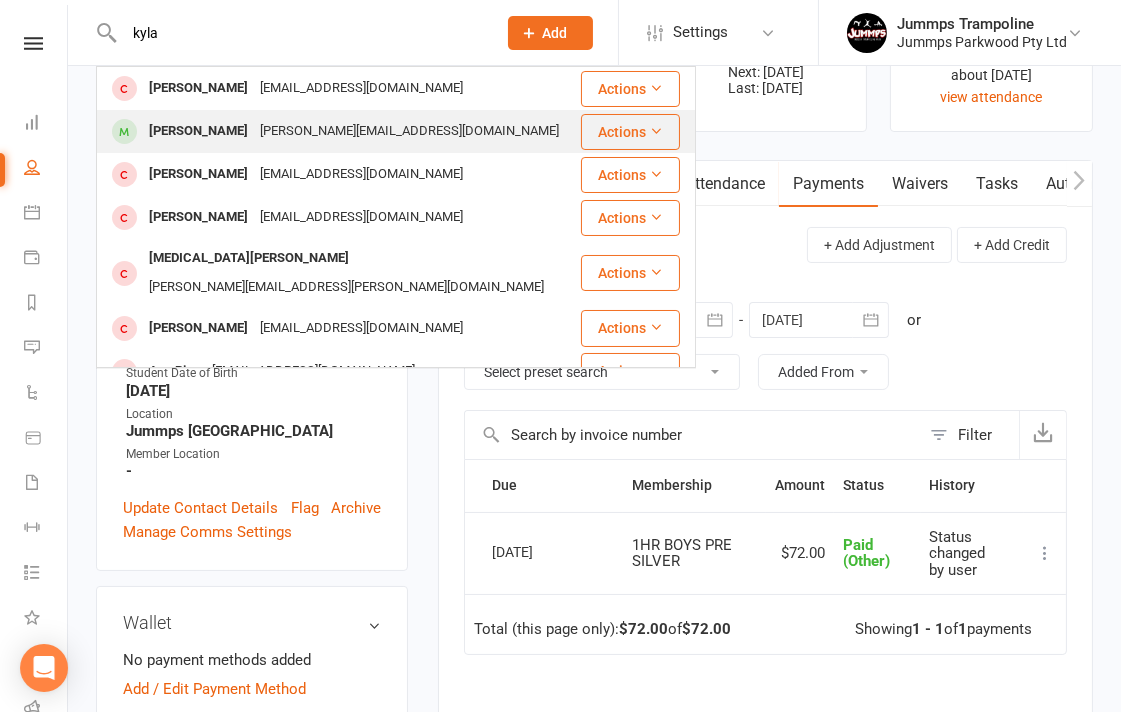type on "kyla" 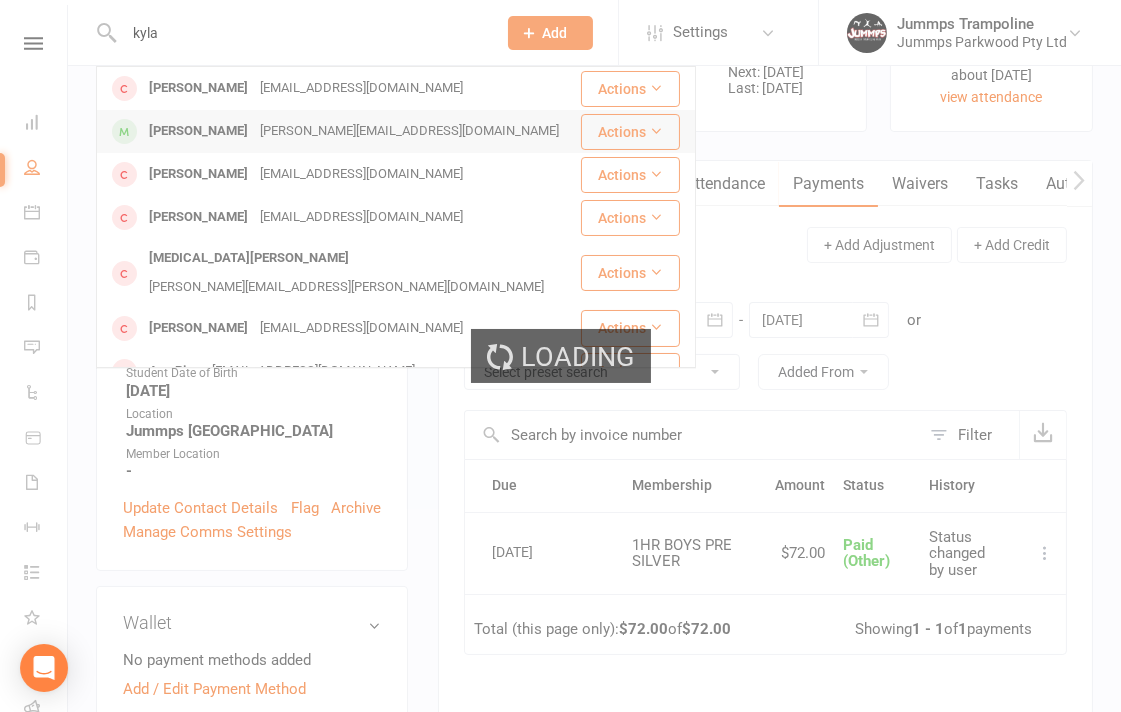 type 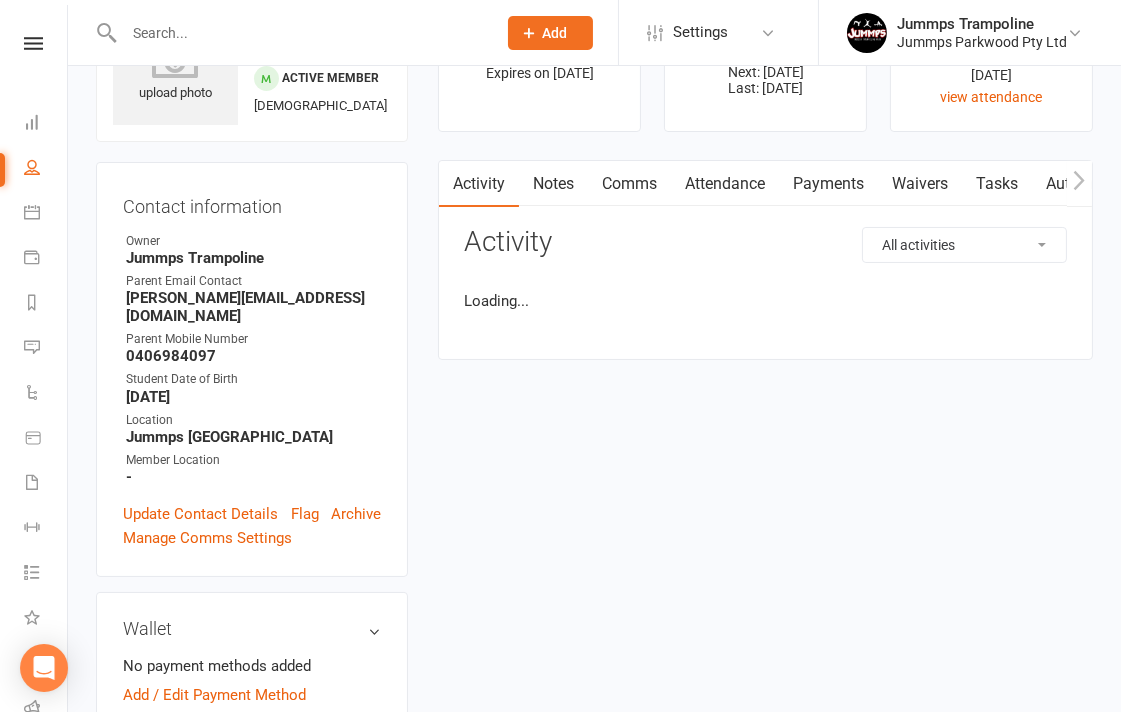 scroll, scrollTop: 0, scrollLeft: 0, axis: both 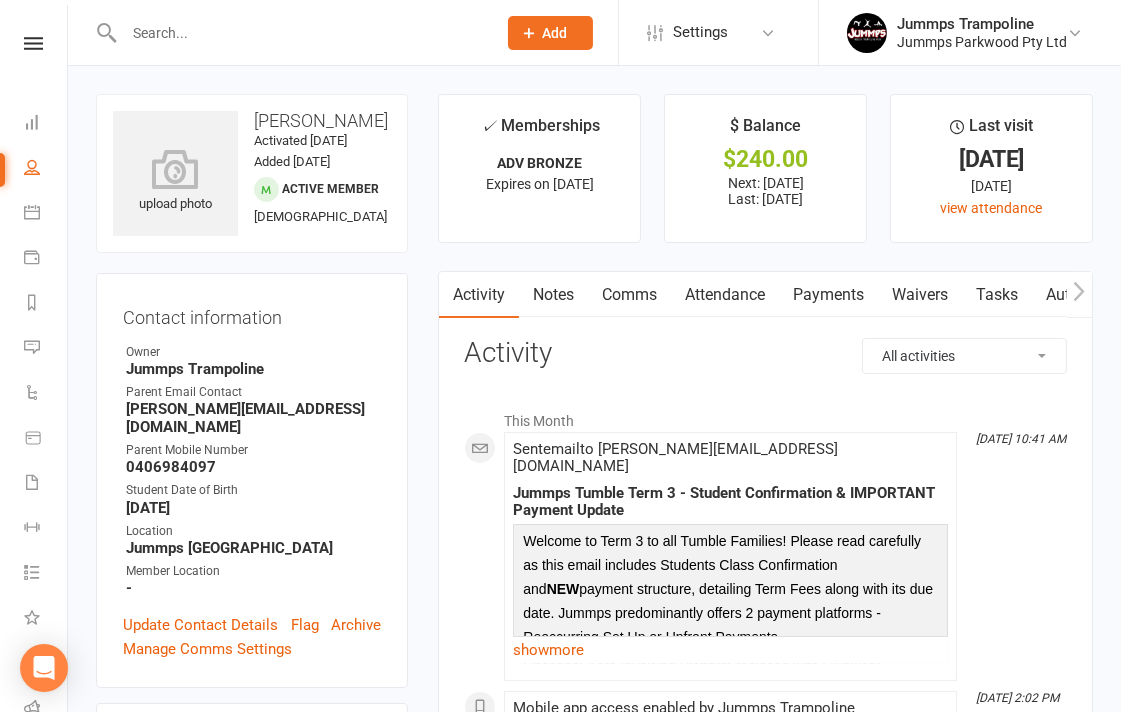 click on "Attendance" at bounding box center [725, 295] 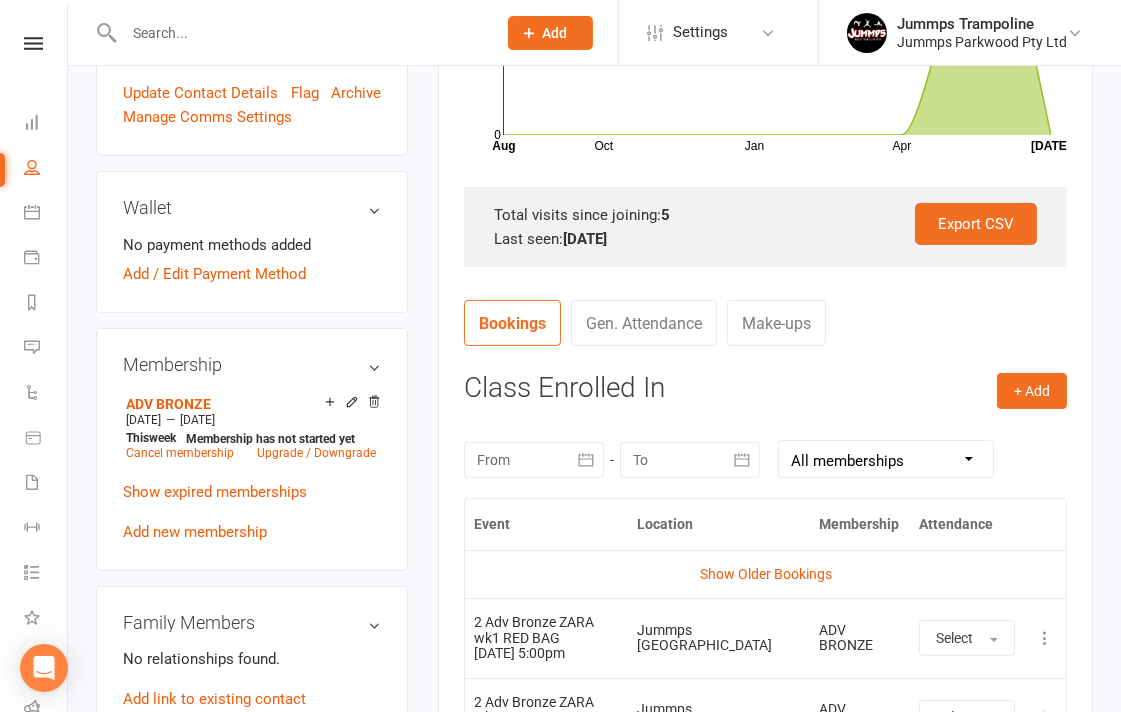 scroll, scrollTop: 666, scrollLeft: 0, axis: vertical 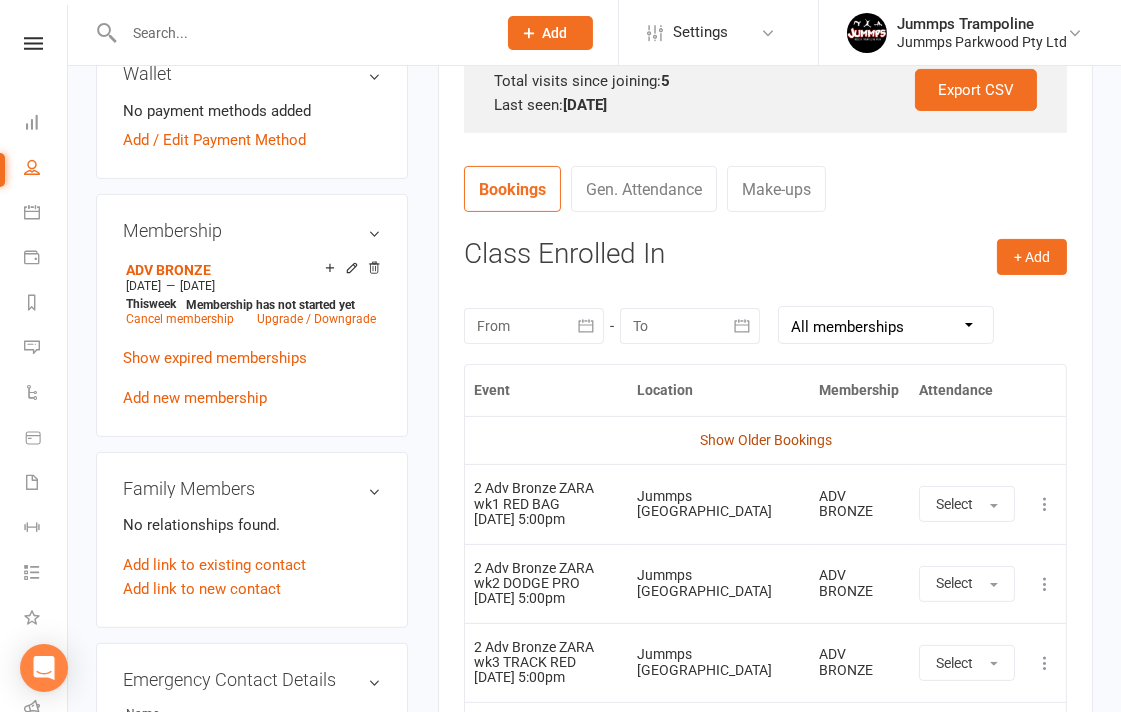 click on "Show Older Bookings" at bounding box center [766, 440] 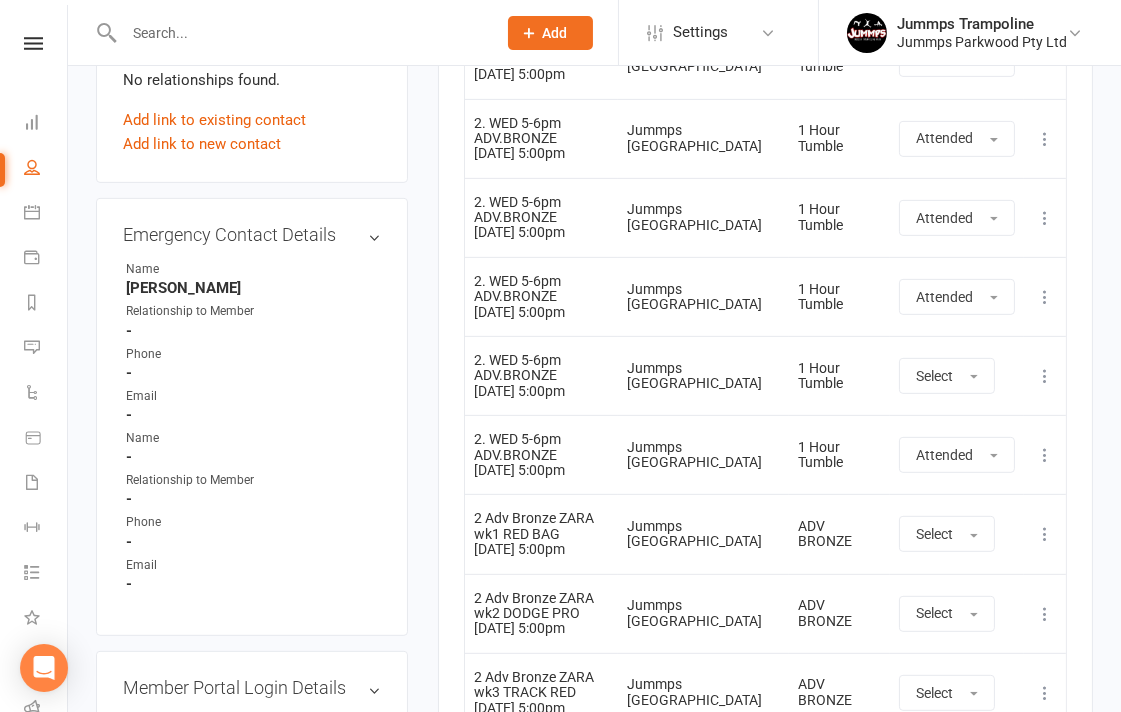 scroll, scrollTop: 1000, scrollLeft: 0, axis: vertical 